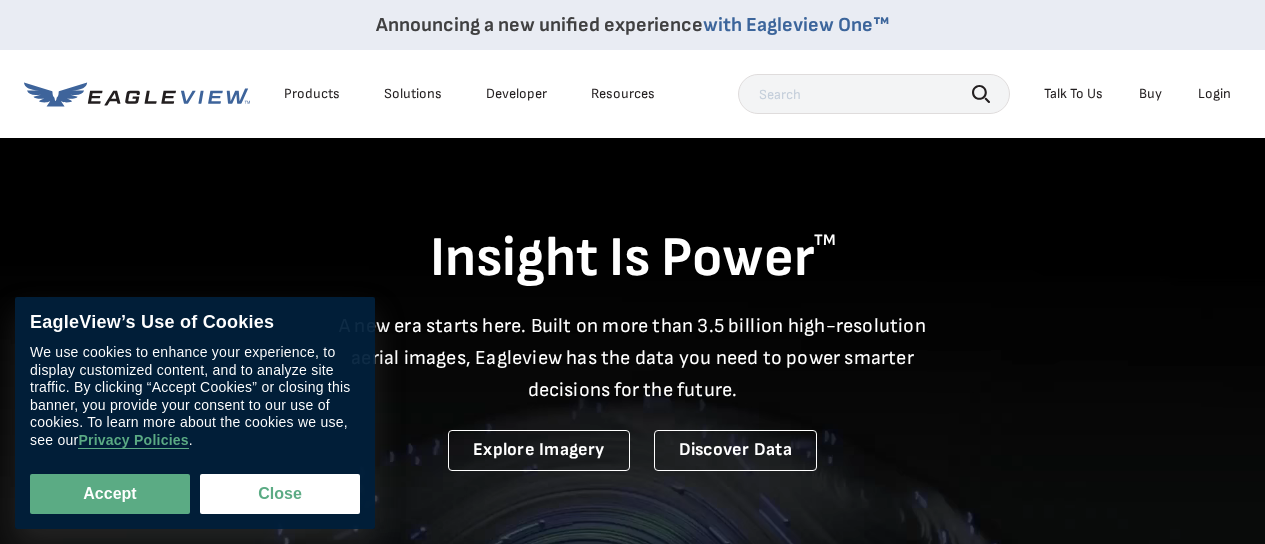 scroll, scrollTop: 0, scrollLeft: 0, axis: both 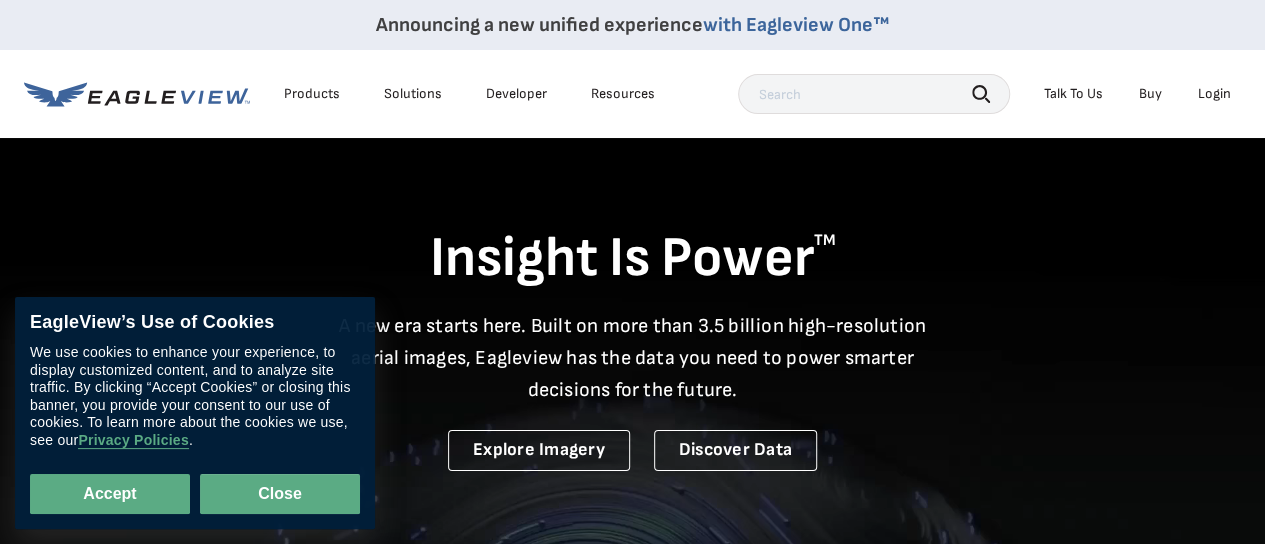 click on "Close" at bounding box center (280, 494) 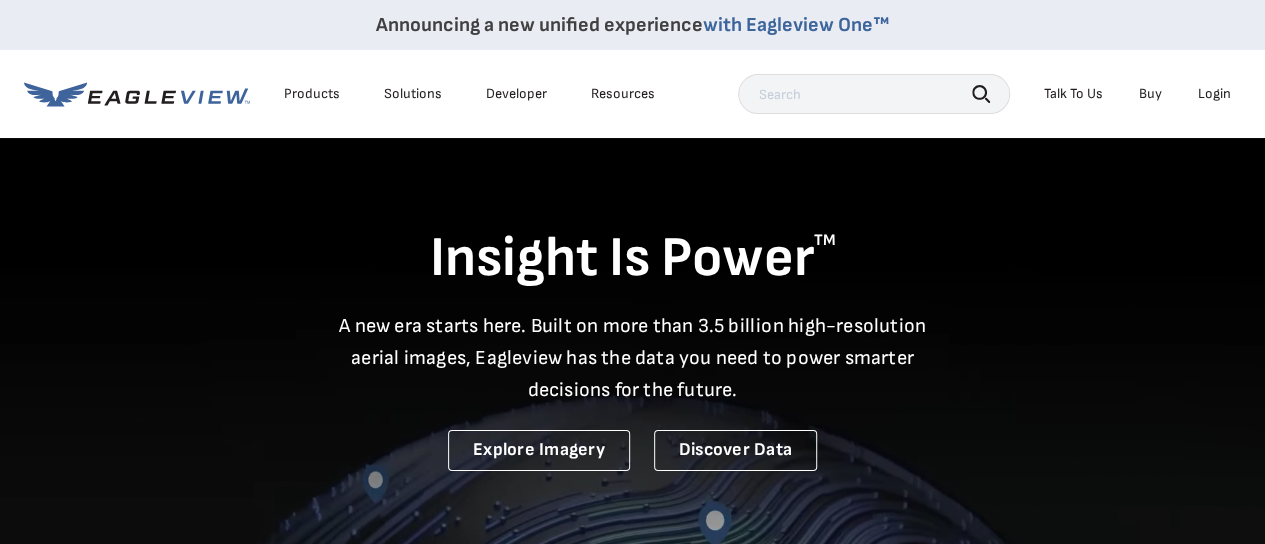 click on "Login" at bounding box center [1214, 94] 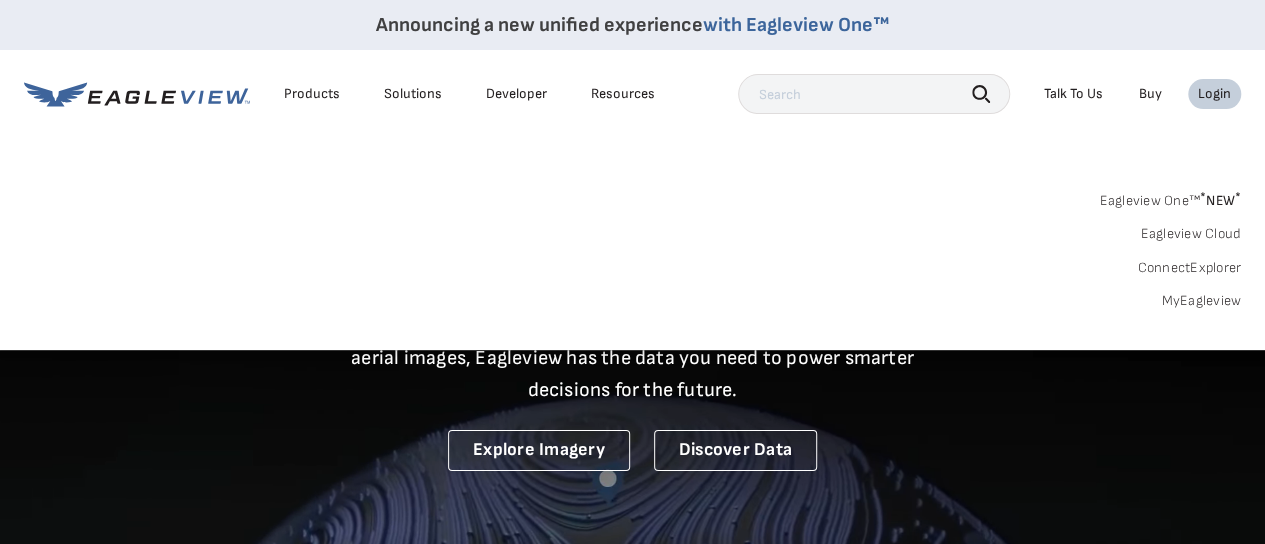 click on "Login" at bounding box center (1214, 94) 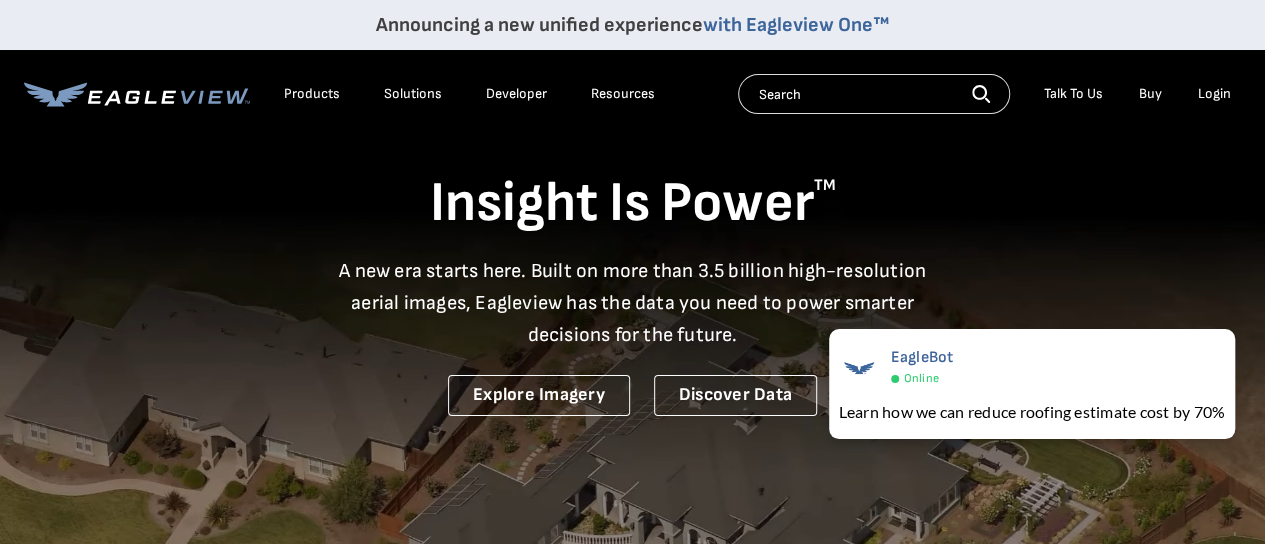 scroll, scrollTop: 0, scrollLeft: 0, axis: both 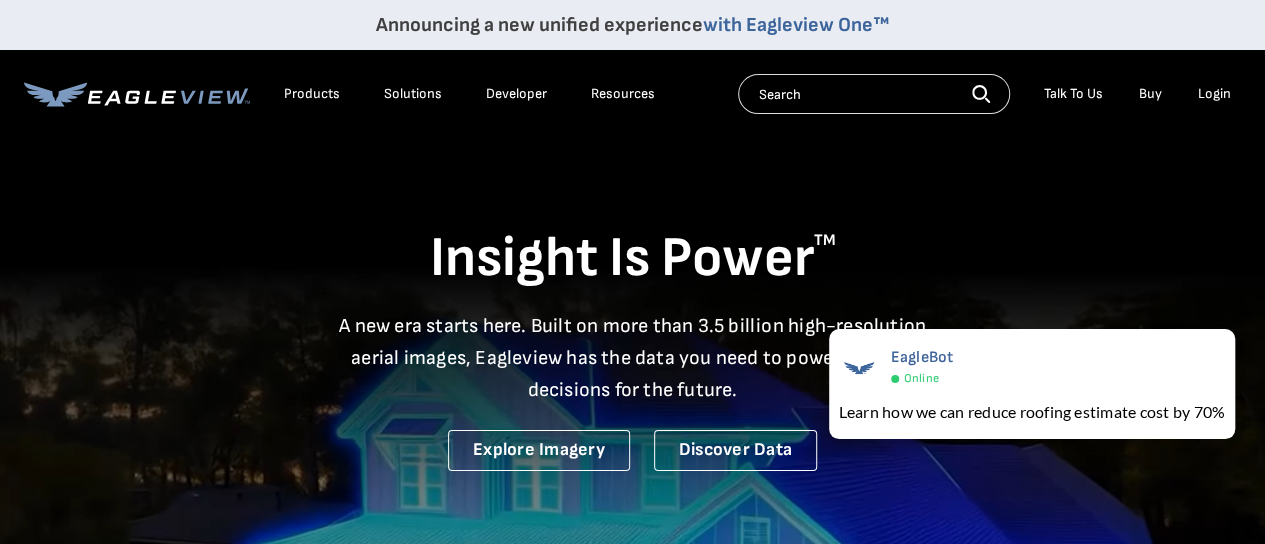 click on "Login" at bounding box center (1214, 94) 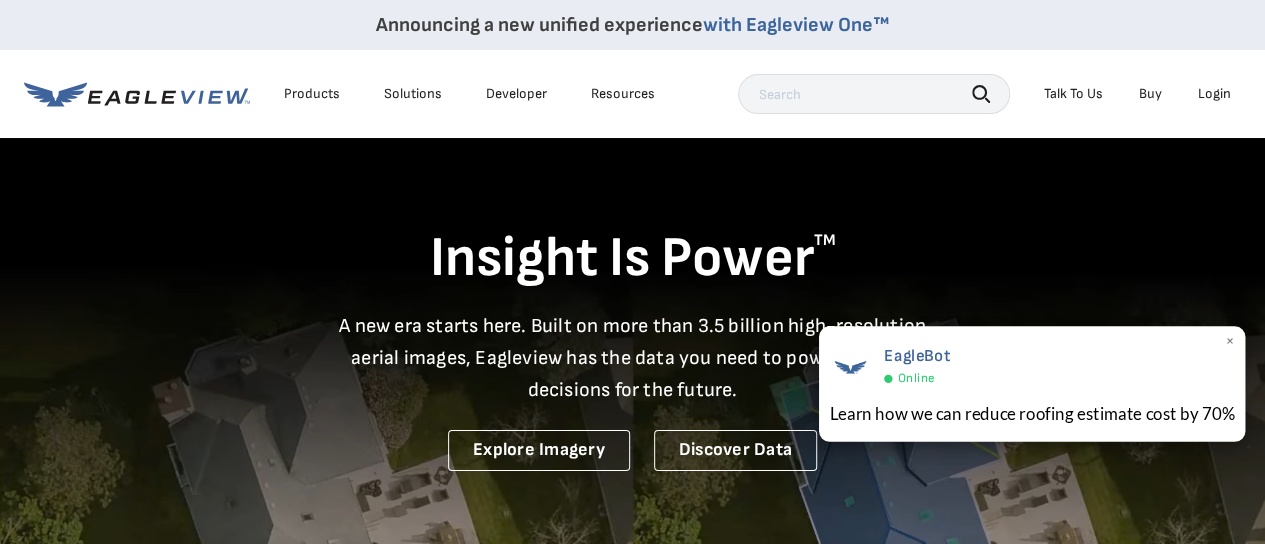 click on "×" at bounding box center (1229, 342) 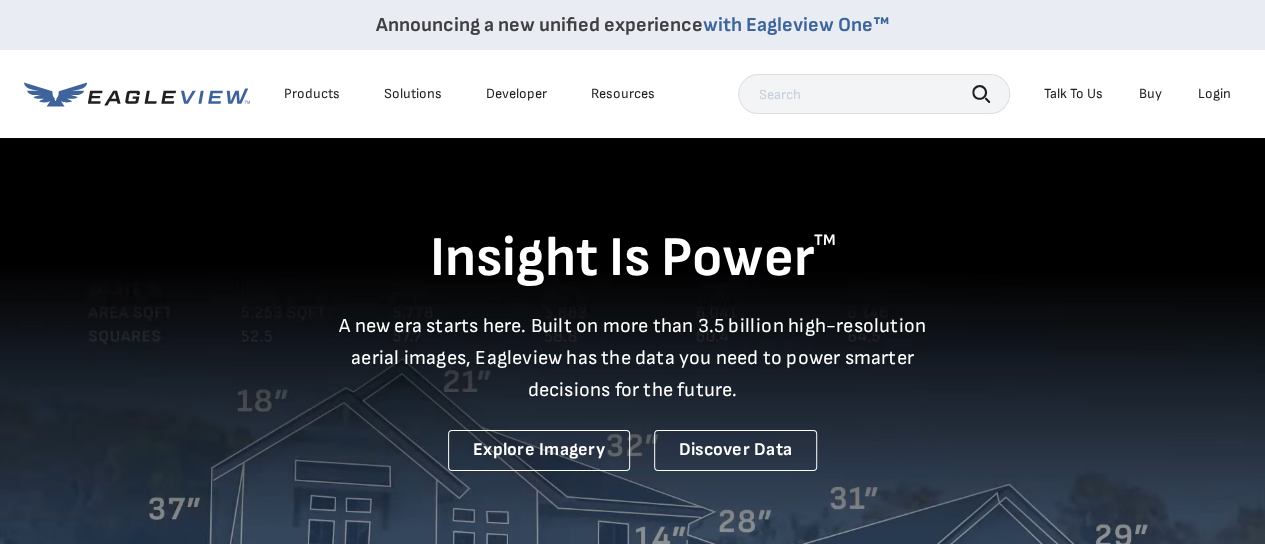 click on "Login" at bounding box center [1214, 94] 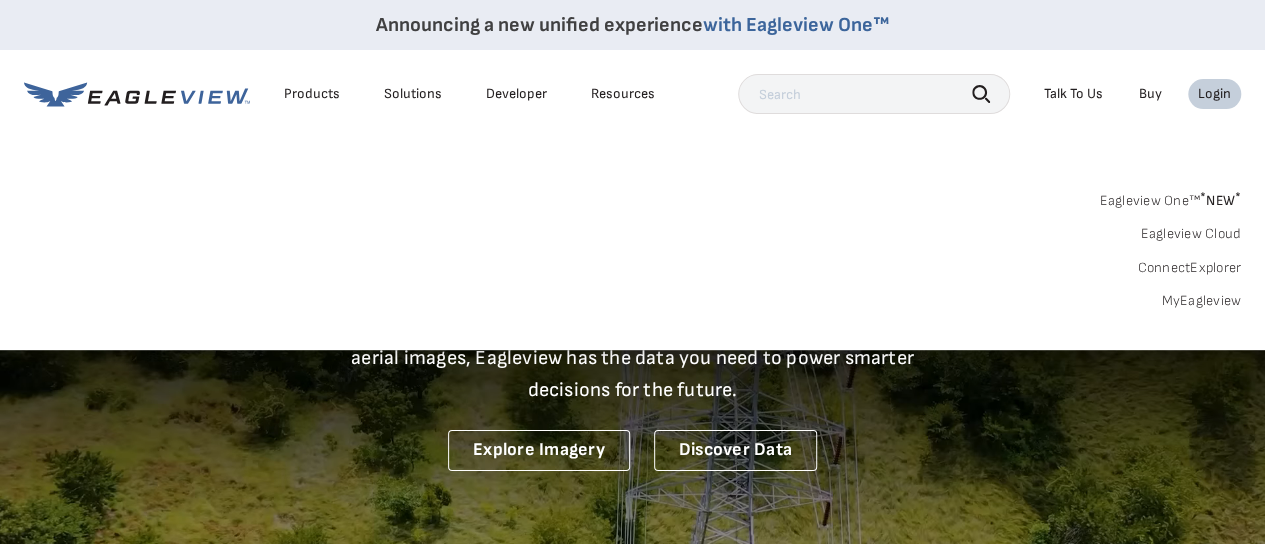 click on "Login" at bounding box center (1214, 94) 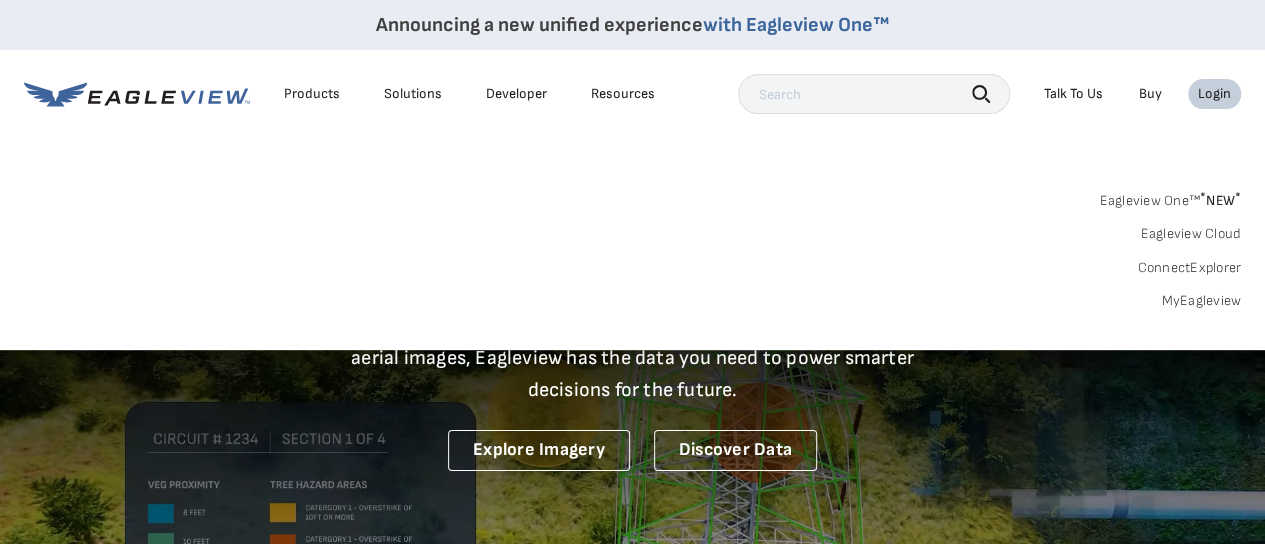 click on "Login" at bounding box center [1214, 94] 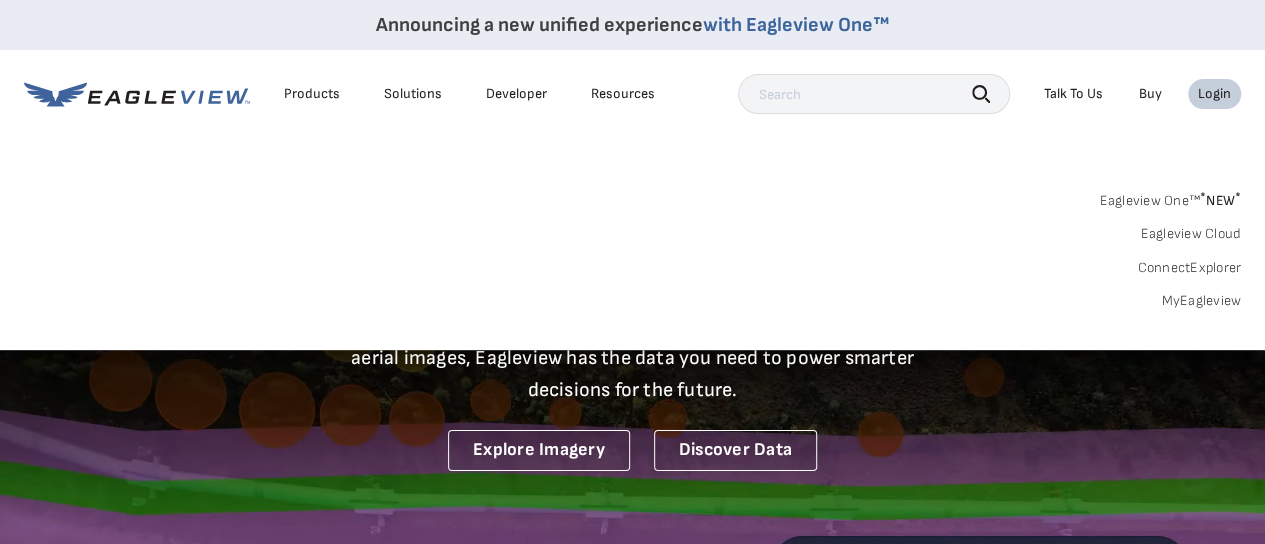 click on "Login" at bounding box center [1214, 94] 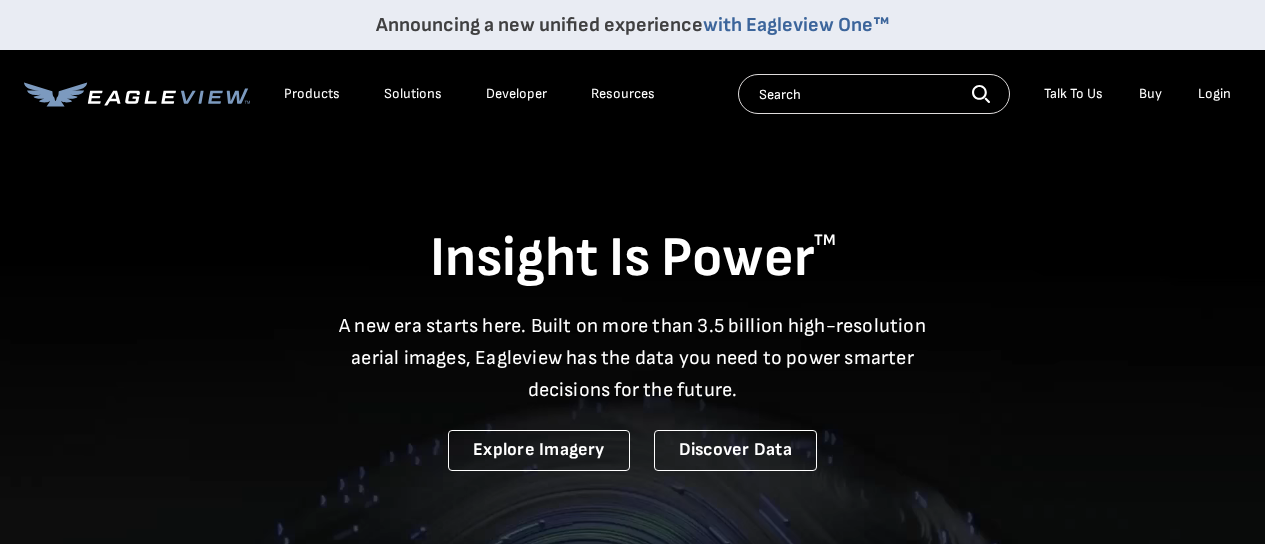 scroll, scrollTop: 0, scrollLeft: 0, axis: both 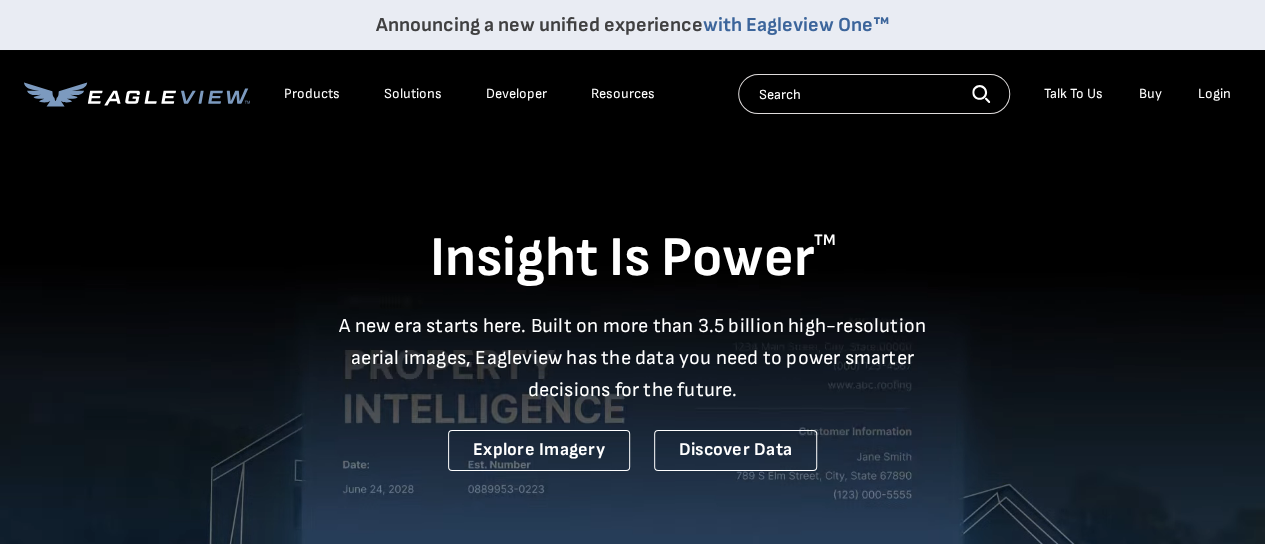 click on "Login" at bounding box center (1214, 94) 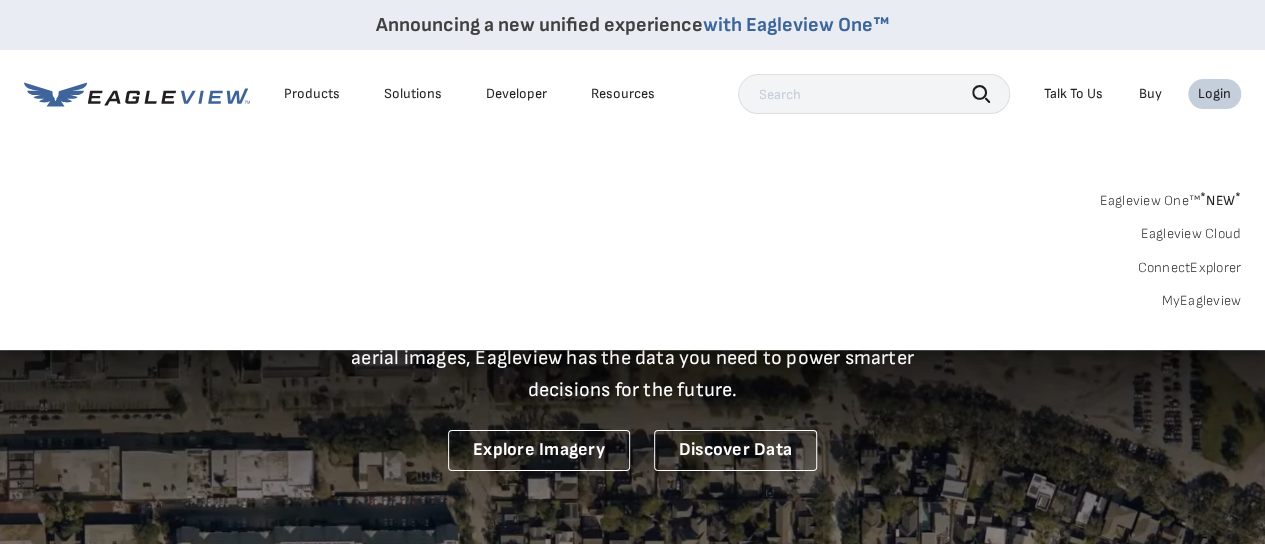click on "MyEagleview" at bounding box center [1201, 301] 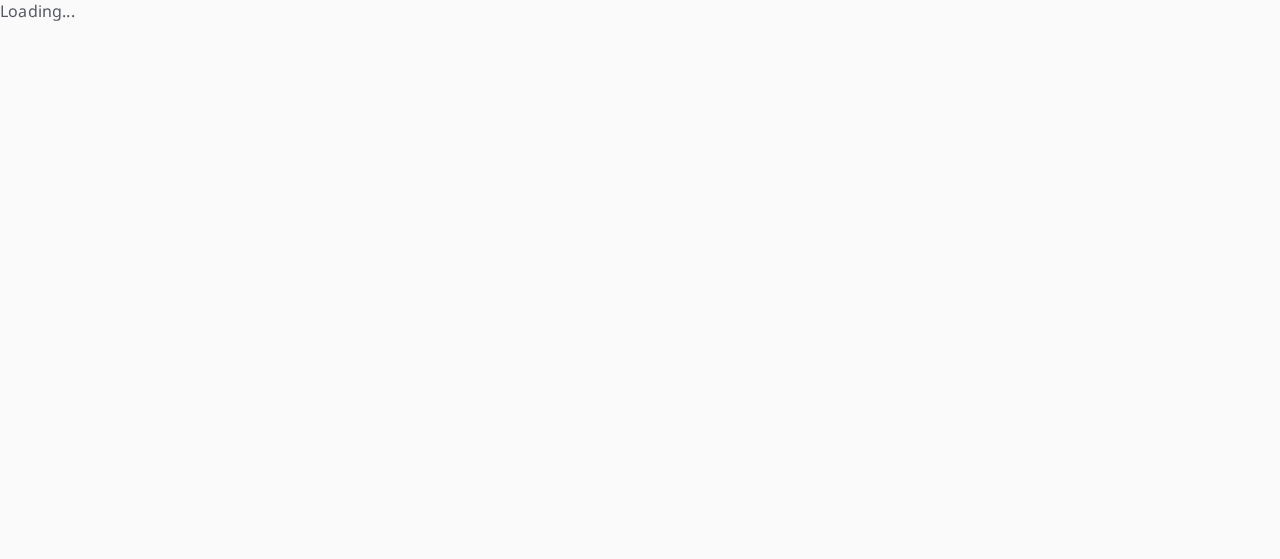 scroll, scrollTop: 0, scrollLeft: 0, axis: both 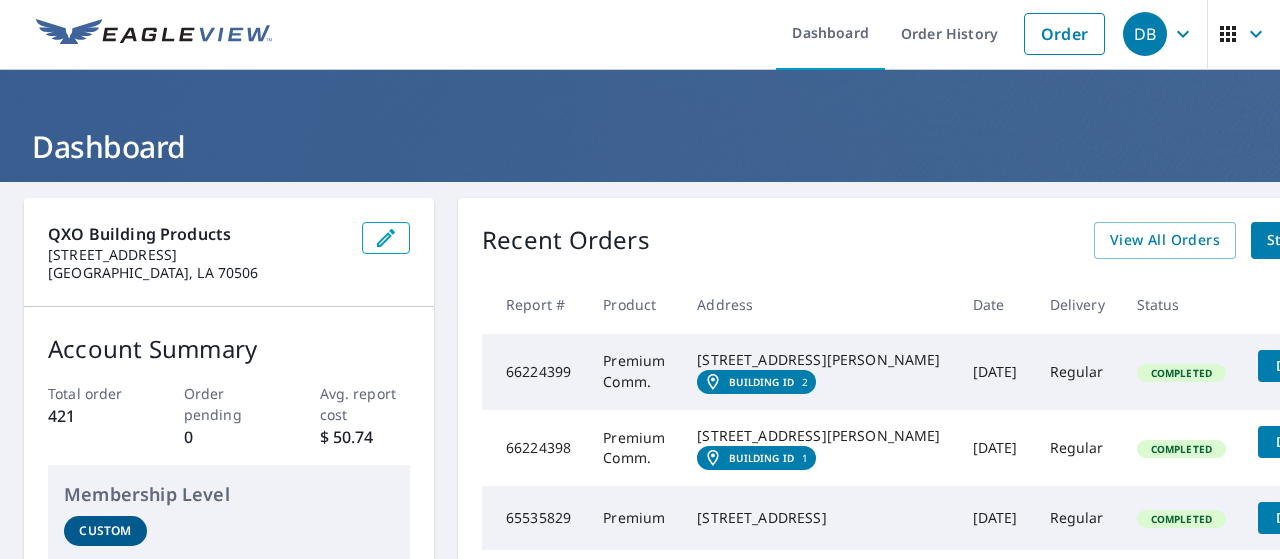 click on "Start New Order" at bounding box center (1325, 240) 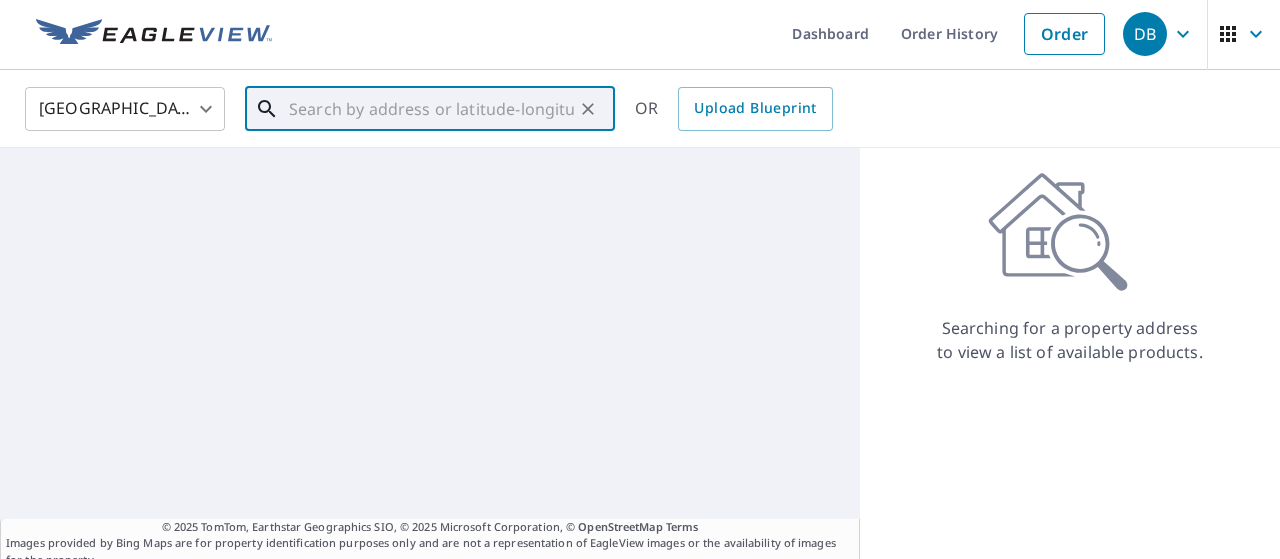 click at bounding box center [431, 109] 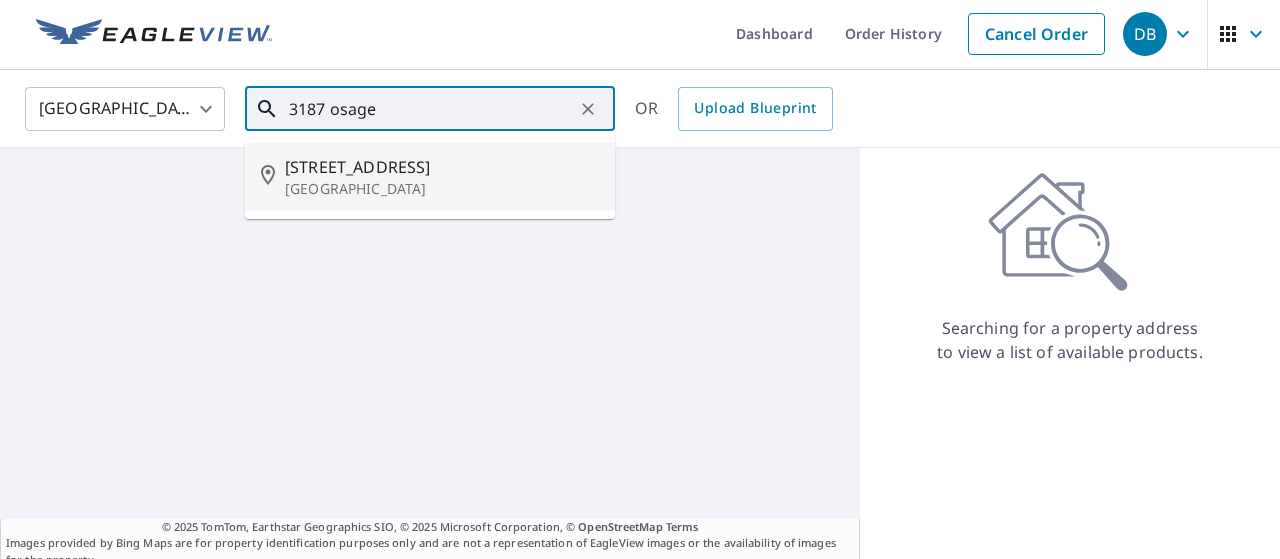 click on "3187 Osage Trl" at bounding box center (442, 167) 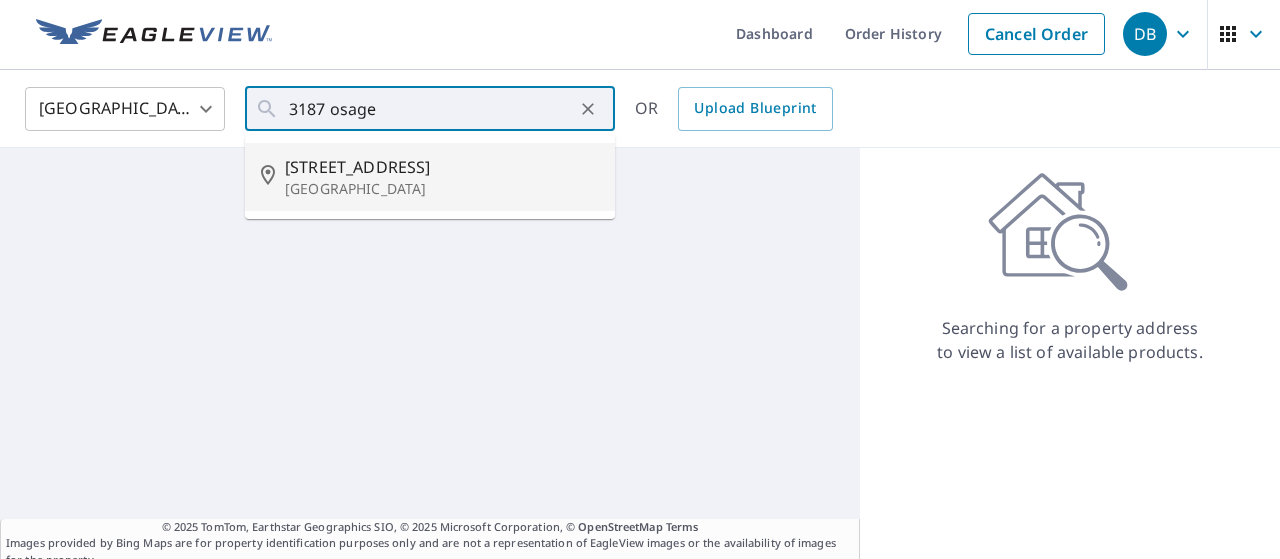 type on "3187 Osage Trl Church Point, LA 70525" 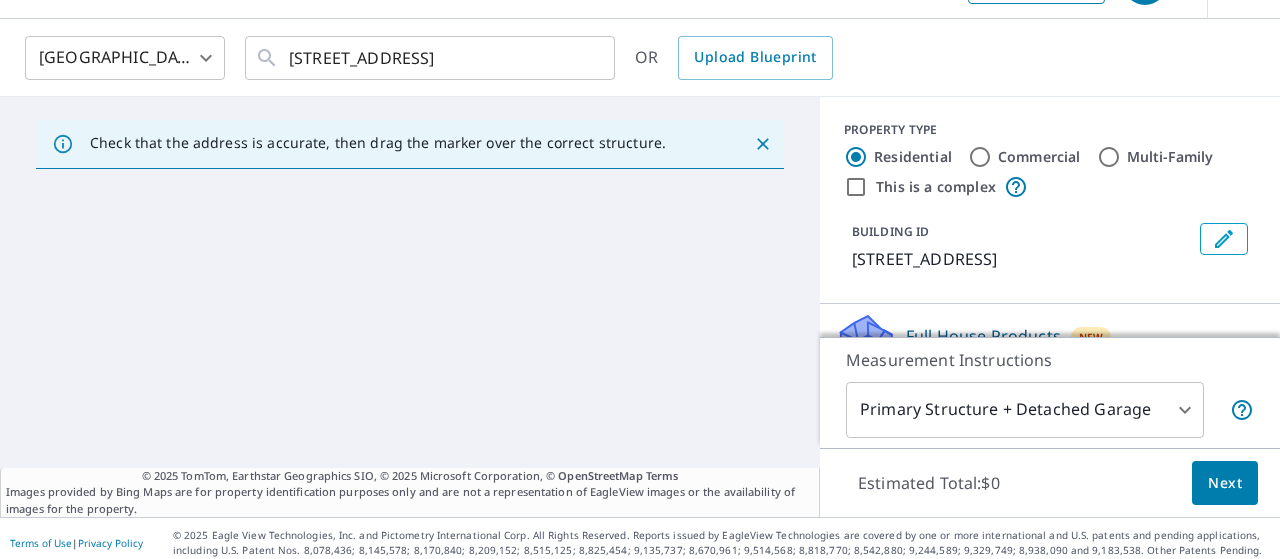 scroll, scrollTop: 62, scrollLeft: 0, axis: vertical 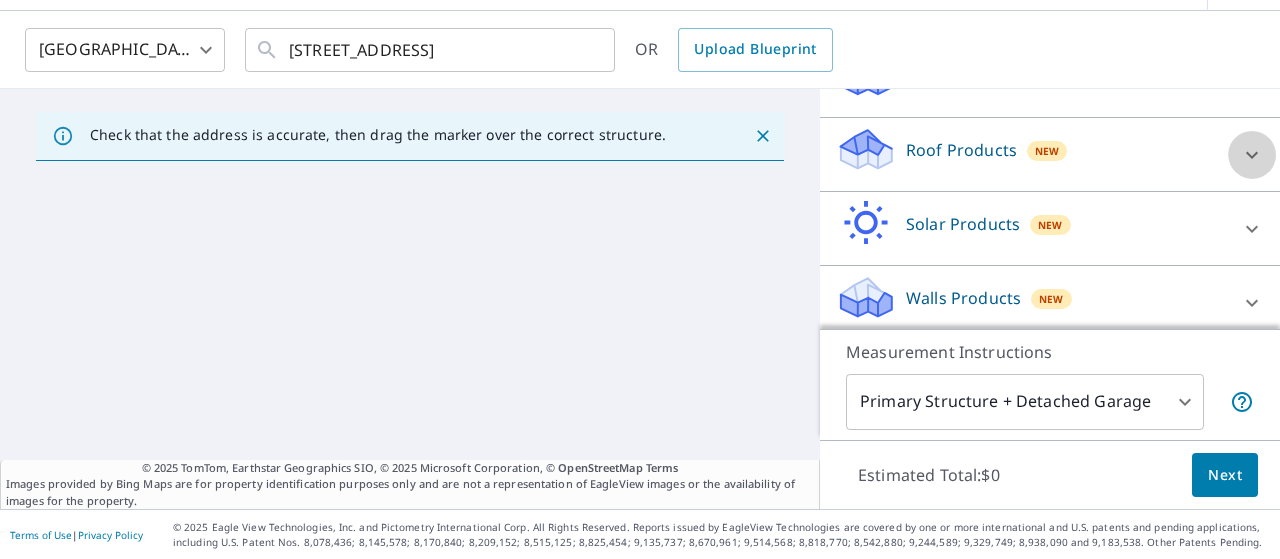 click 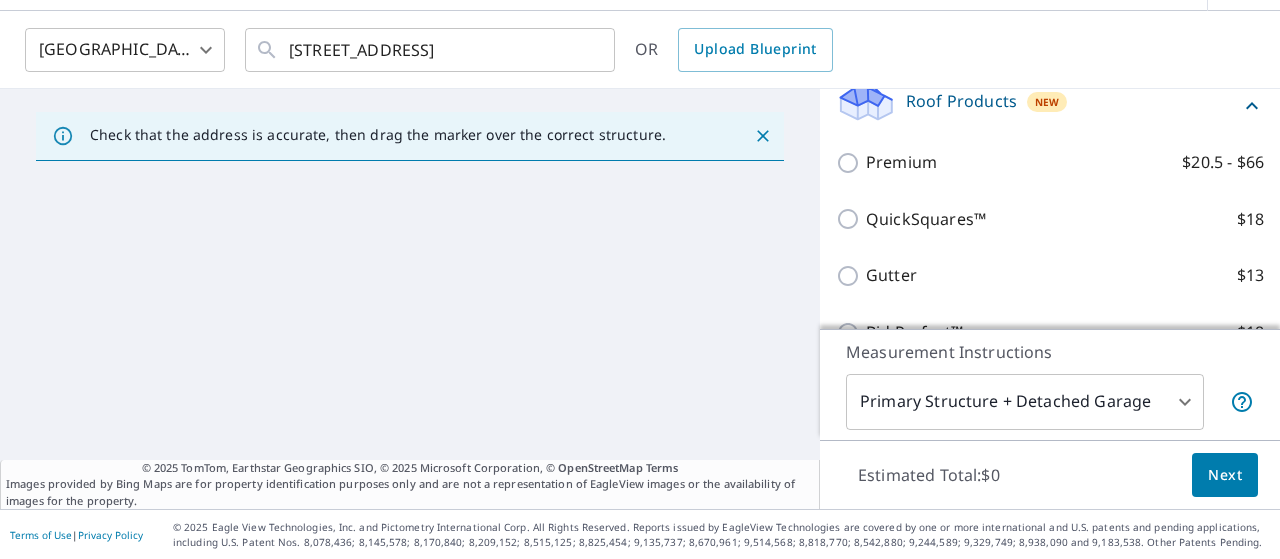 scroll, scrollTop: 304, scrollLeft: 0, axis: vertical 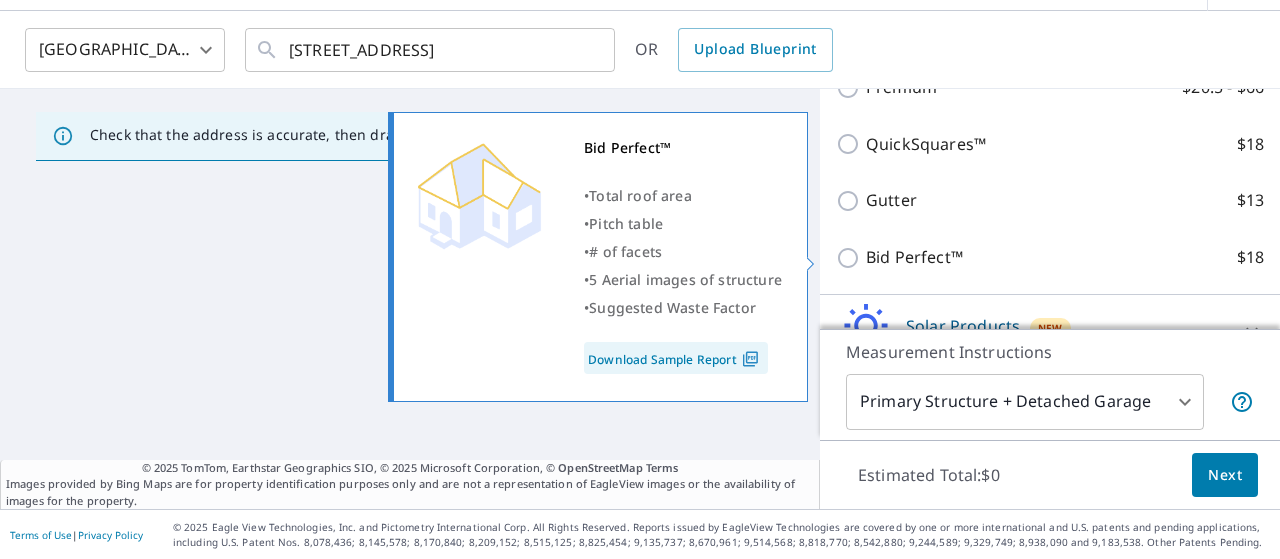 click on "Bid Perfect™ $18" at bounding box center (851, 258) 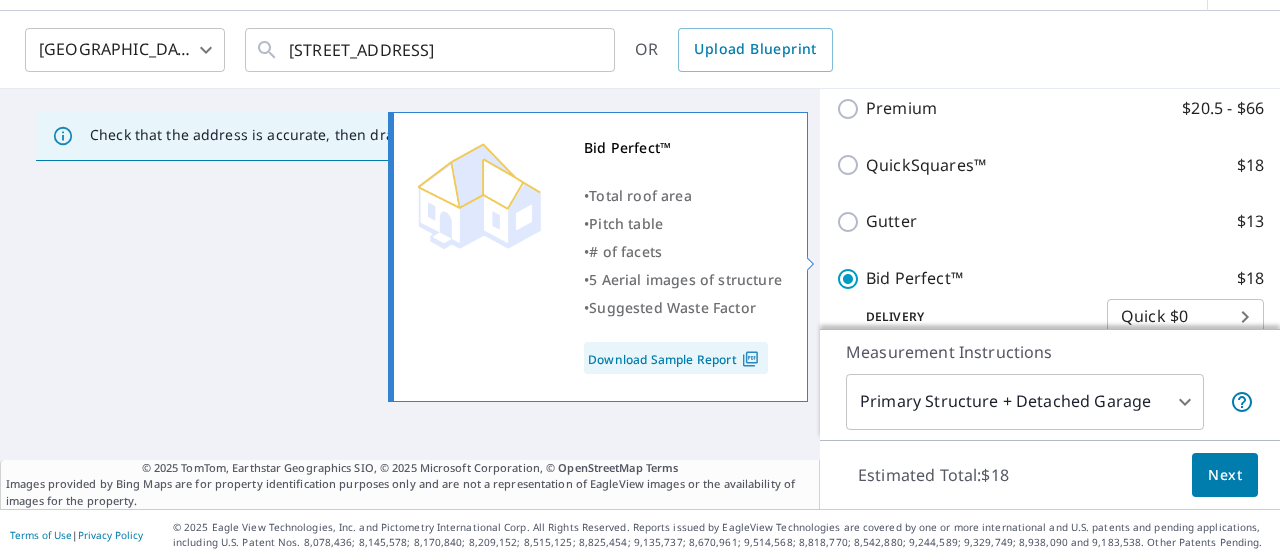 scroll, scrollTop: 397, scrollLeft: 0, axis: vertical 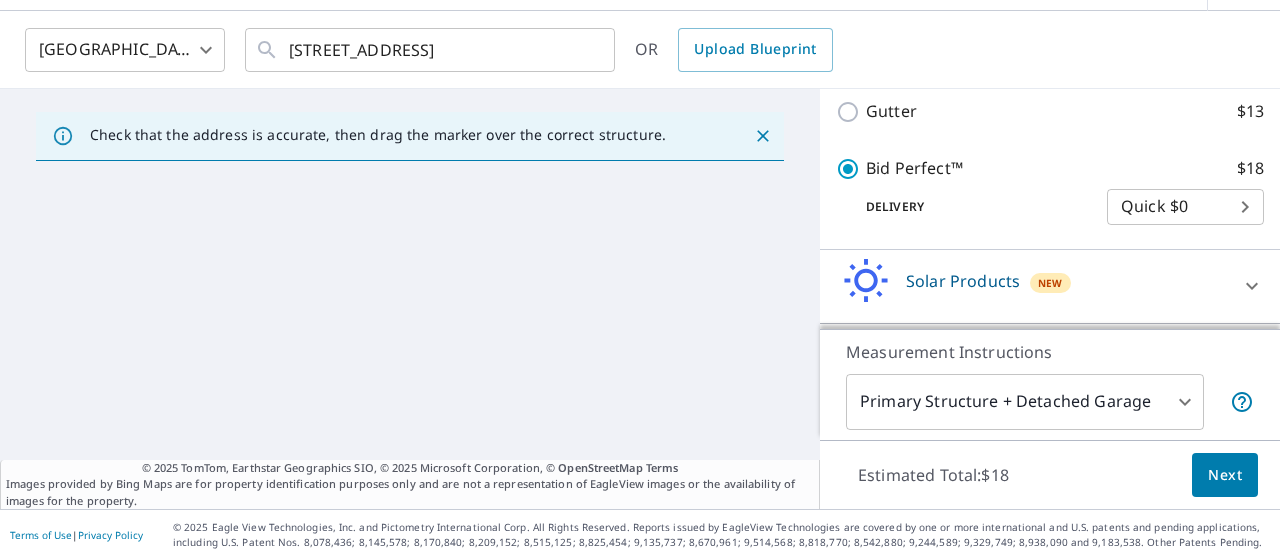 click on "DB DB
Dashboard Order History Cancel Order DB United States US ​ 3187 Osage Trl Church Point, LA 70525 ​ OR Upload Blueprint Check that the address is accurate, then drag the marker over the correct structure. © 2025 TomTom, Earthstar Geographics SIO, © 2025 Microsoft Corporation, ©   OpenStreetMap   Terms Images provided by Bing Maps are for property identification purposes only and are not a representation of EagleView images or the availability of images for the property. PROPERTY TYPE Residential Commercial Multi-Family This is a complex BUILDING ID 3187 Osage Trl, Church Point, LA, 70525 Full House Products New Full House™ $90.3 Roof Products New Bid Perfect™ with Quick Delivery Premium $20.5 - $66 QuickSquares™ $18 Gutter $13 Bid Perfect™ $18 Delivery Quick $0 45 ​ Solar Products New Inform Essentials+ $60 Inform Advanced $75 TrueDesign for Sales $30 TrueDesign for Planning $100 Walls Products New Walls, Windows & Doors $58 Walls $38 Measurement Instructions 1 ​ $18 Next  |" at bounding box center [640, 279] 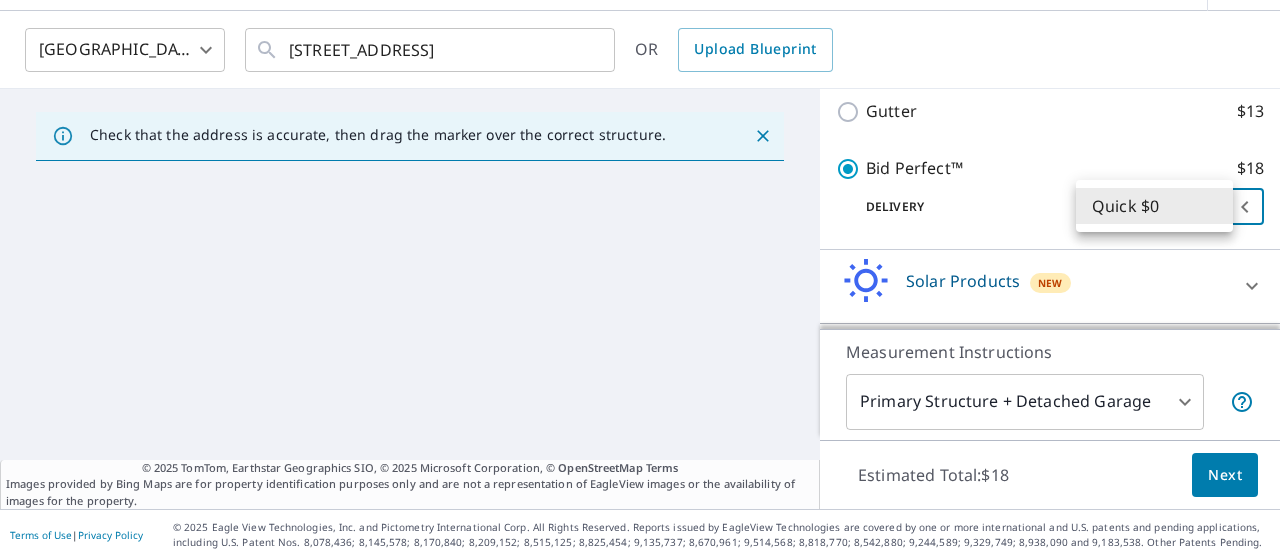 click on "Quick $0" at bounding box center (1154, 206) 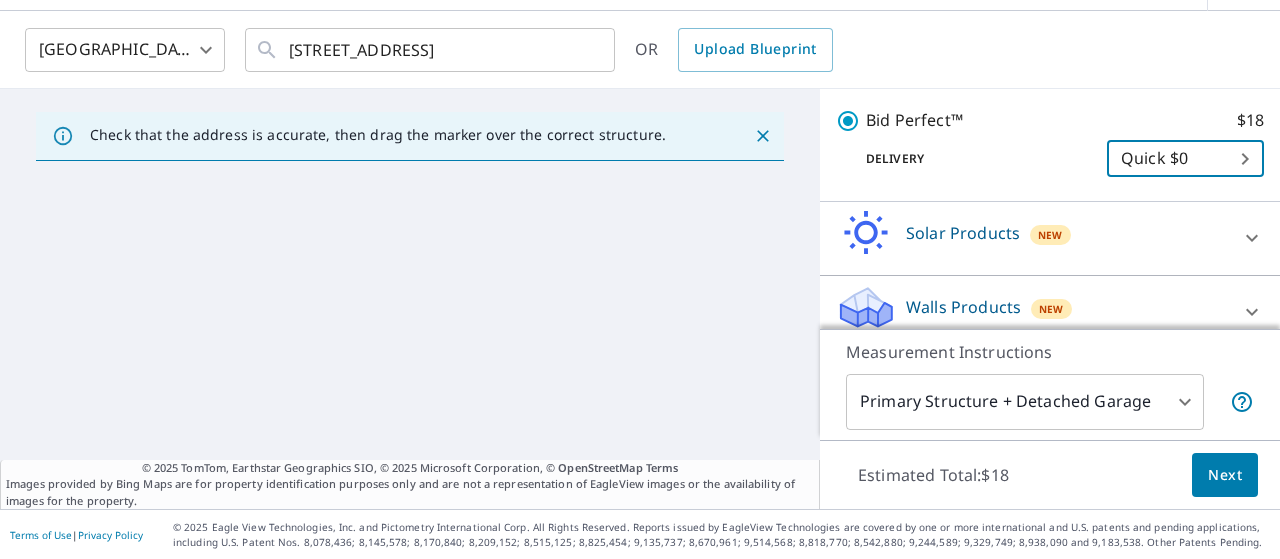 scroll, scrollTop: 554, scrollLeft: 0, axis: vertical 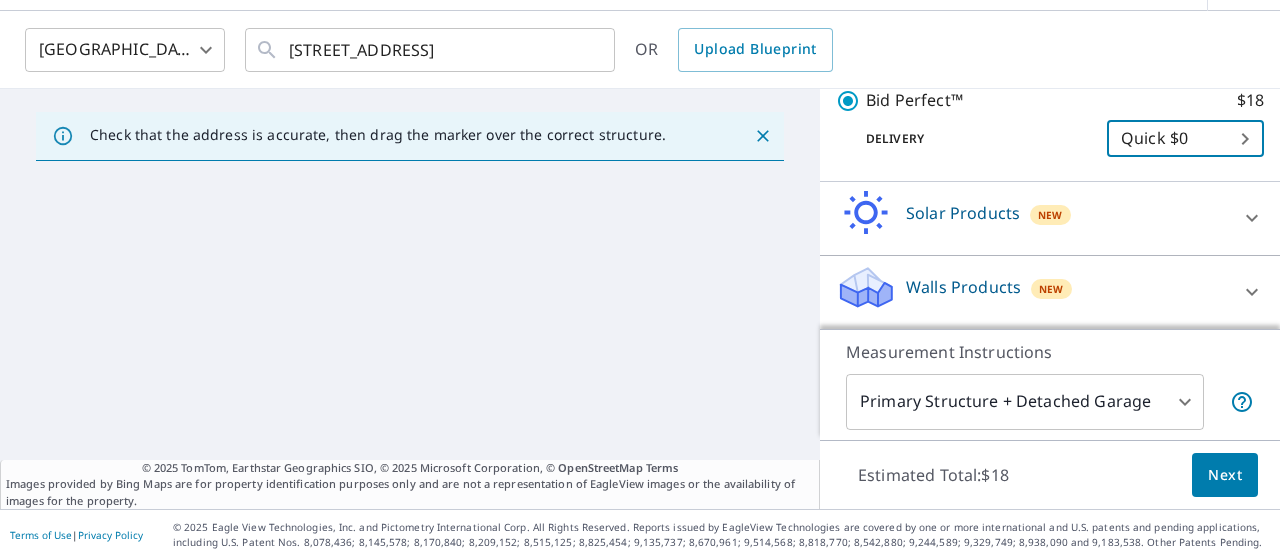 click on "Next" at bounding box center (1225, 475) 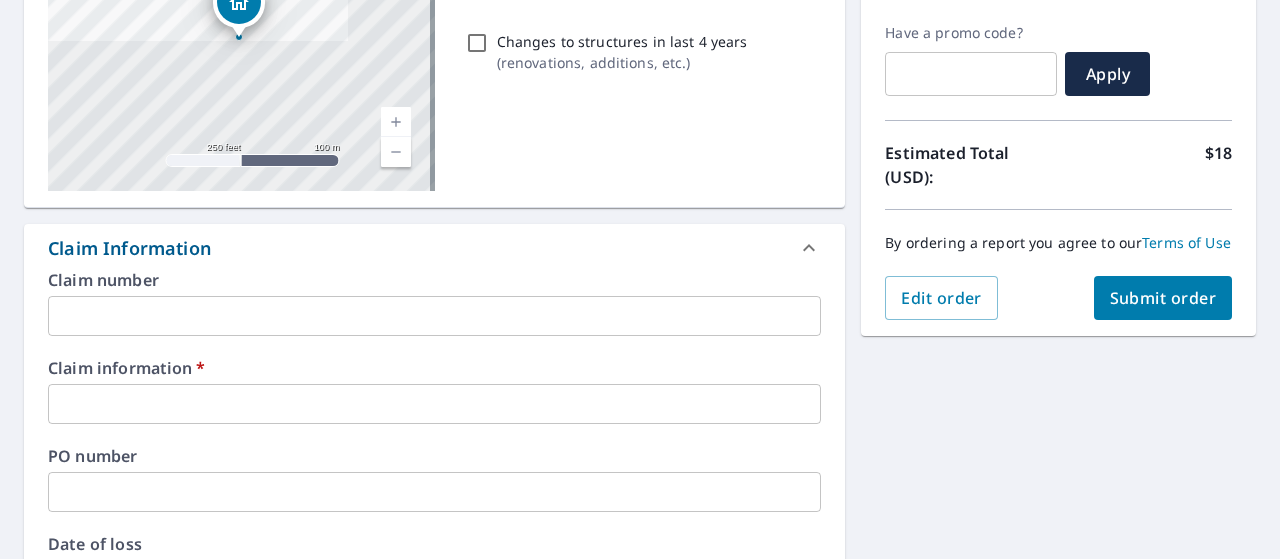 scroll, scrollTop: 62, scrollLeft: 0, axis: vertical 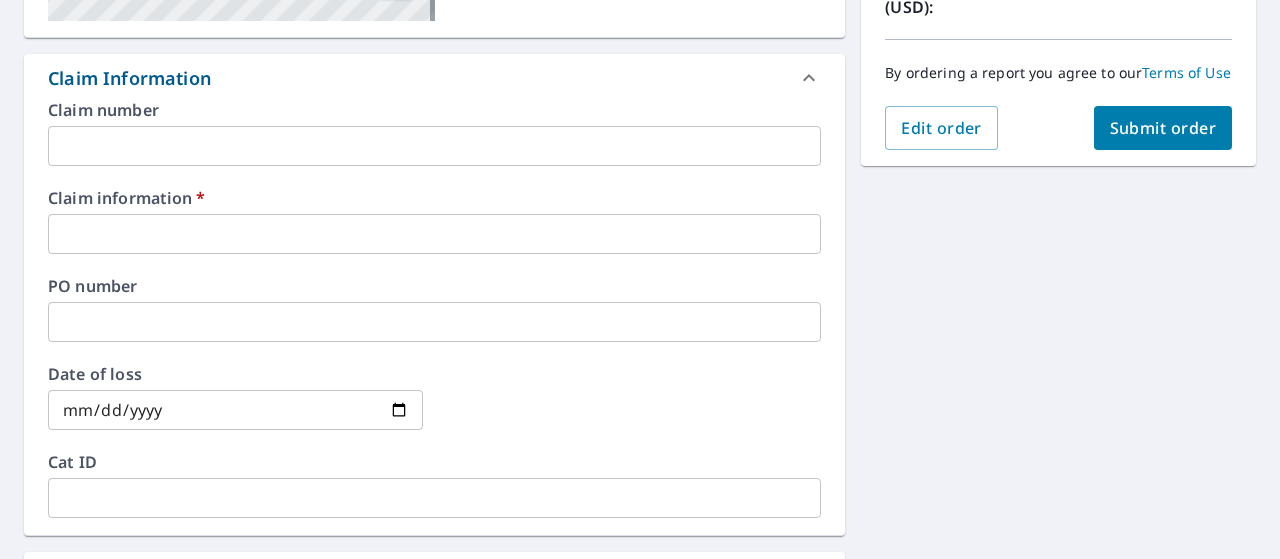 click at bounding box center (434, 146) 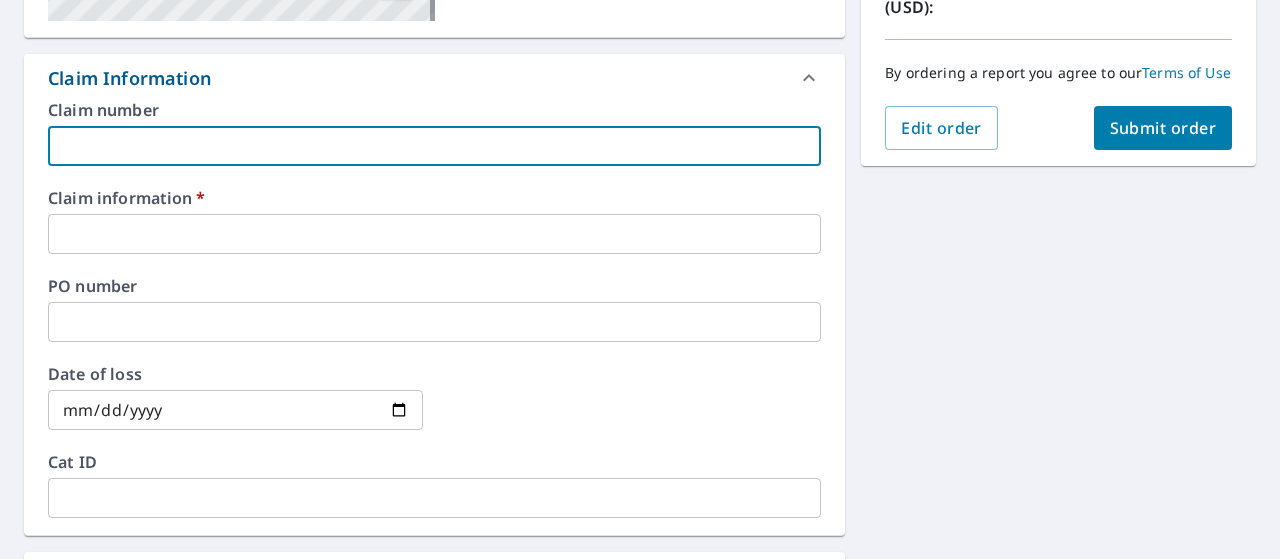 click at bounding box center [434, 234] 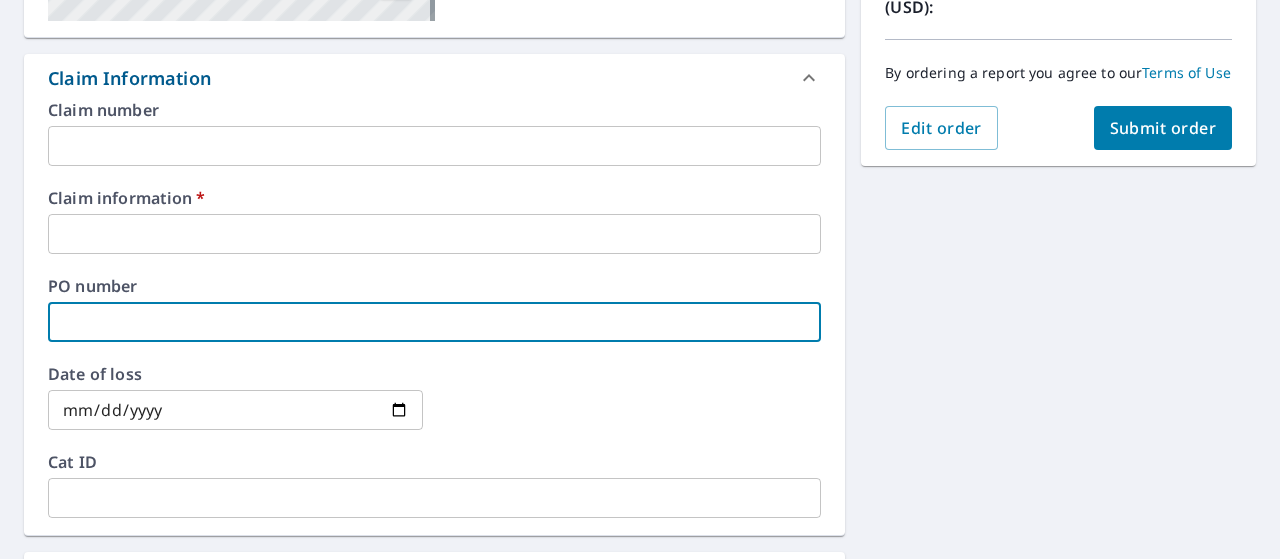 click at bounding box center (434, 322) 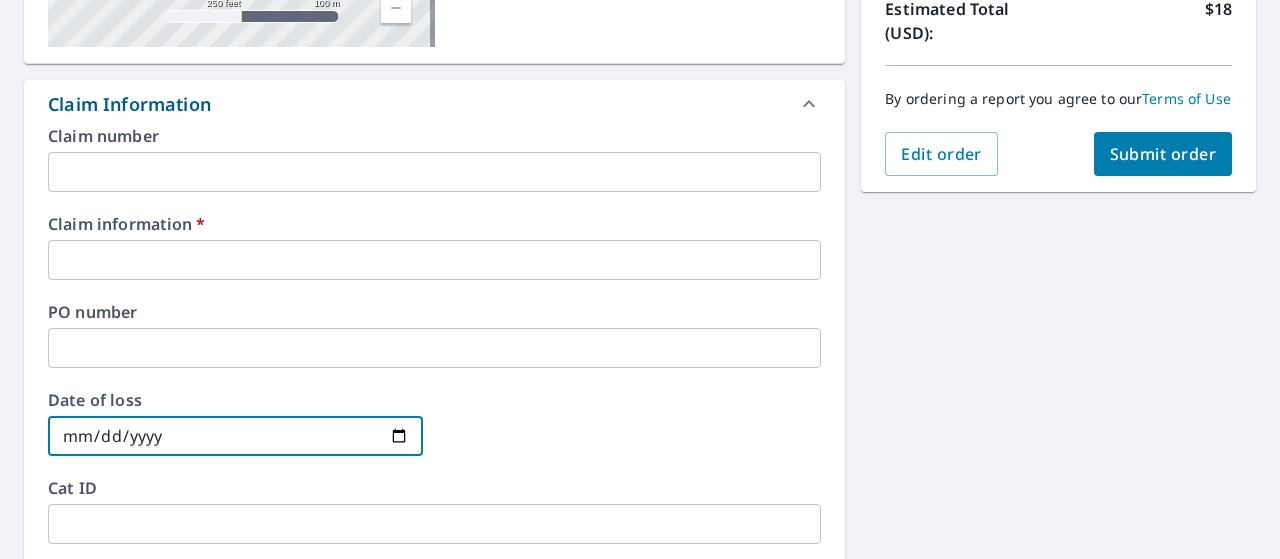 scroll, scrollTop: 456, scrollLeft: 0, axis: vertical 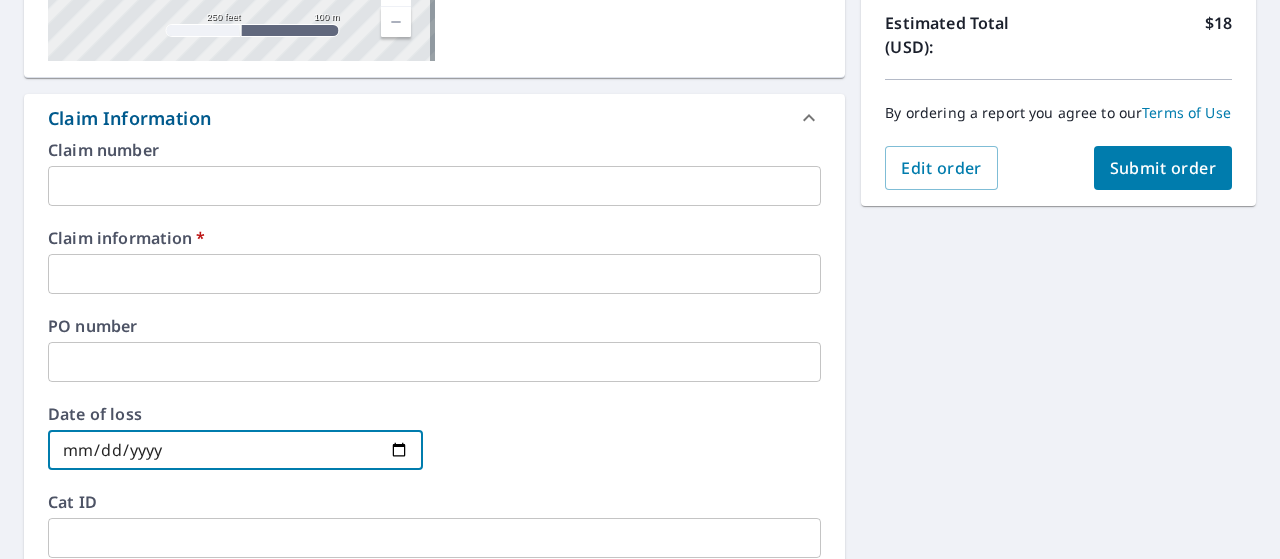 click on "Submit order" at bounding box center [1163, 168] 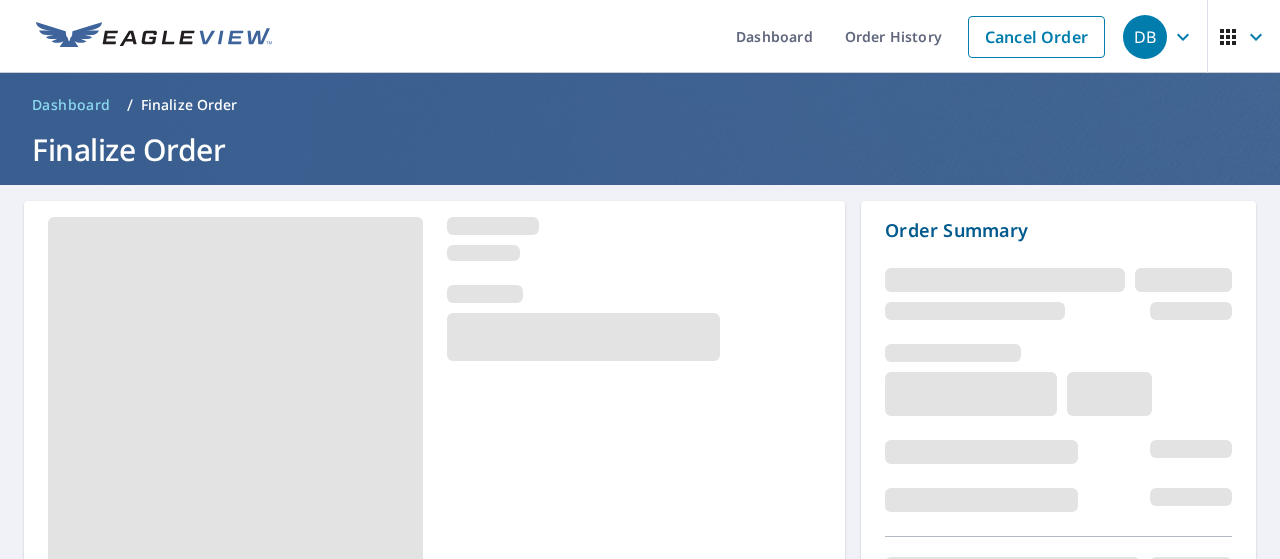 scroll, scrollTop: 0, scrollLeft: 0, axis: both 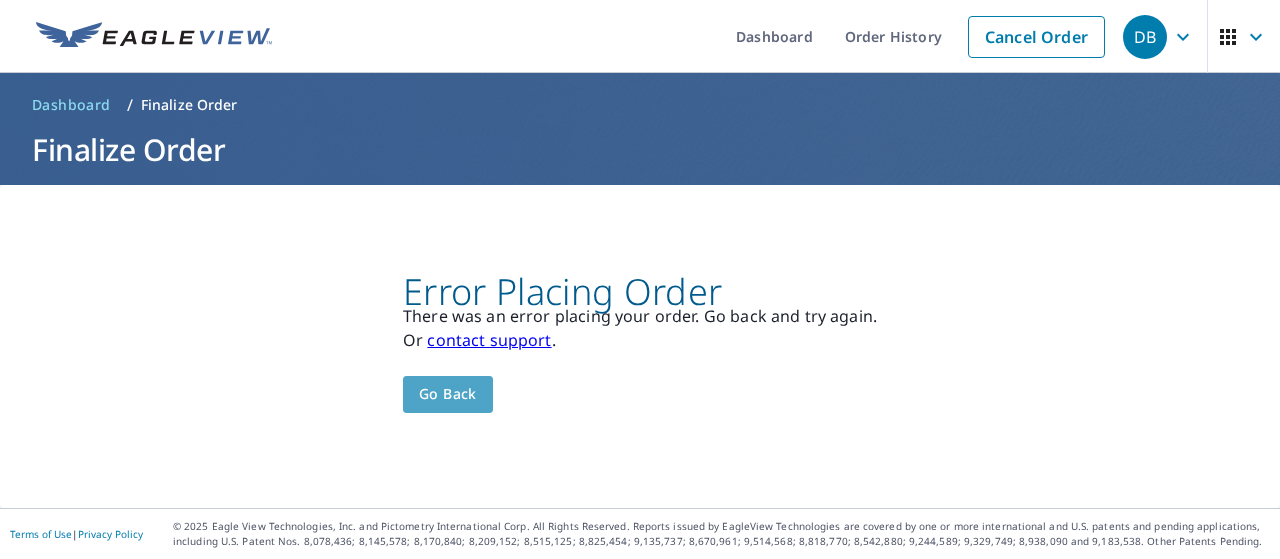 click on "Go back" at bounding box center (448, 394) 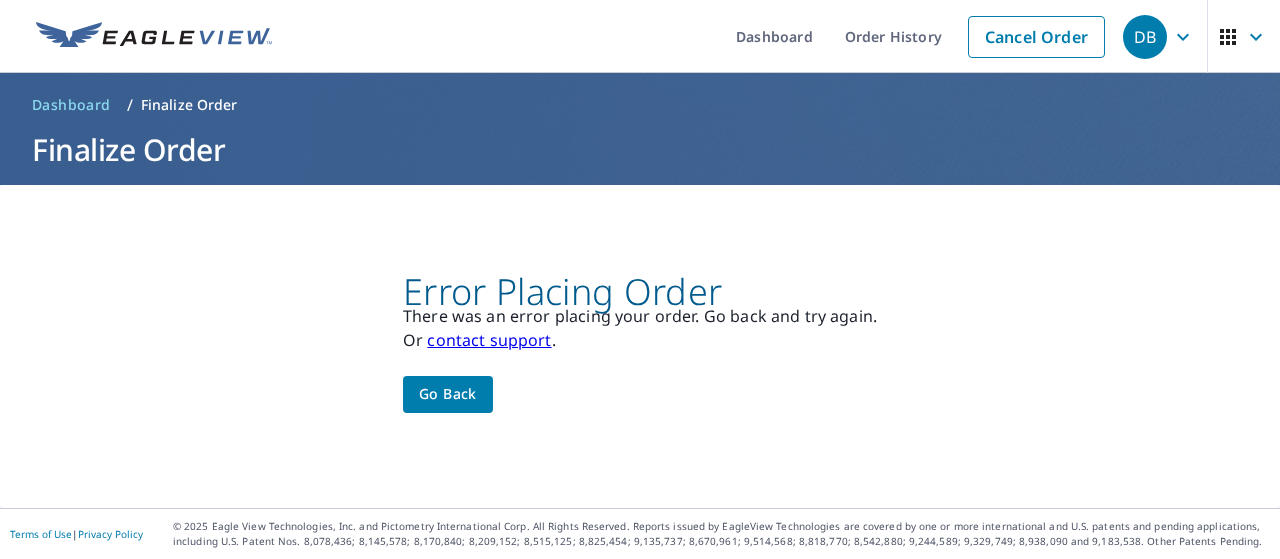 click on "Go back" at bounding box center [448, 394] 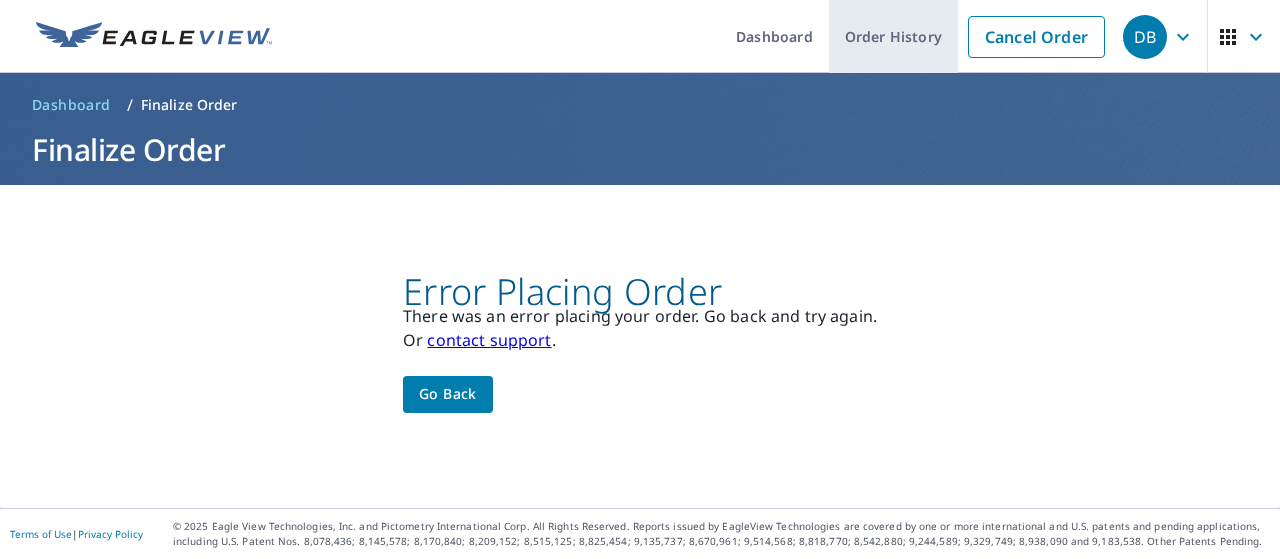 click on "Order History" at bounding box center [893, 36] 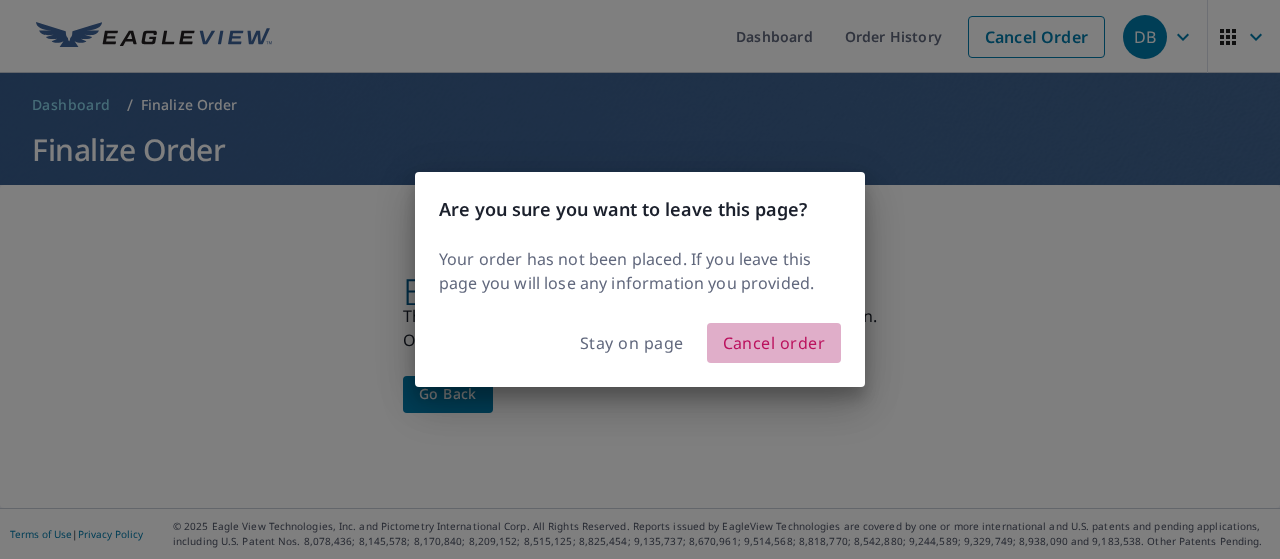 click on "Cancel order" at bounding box center (774, 343) 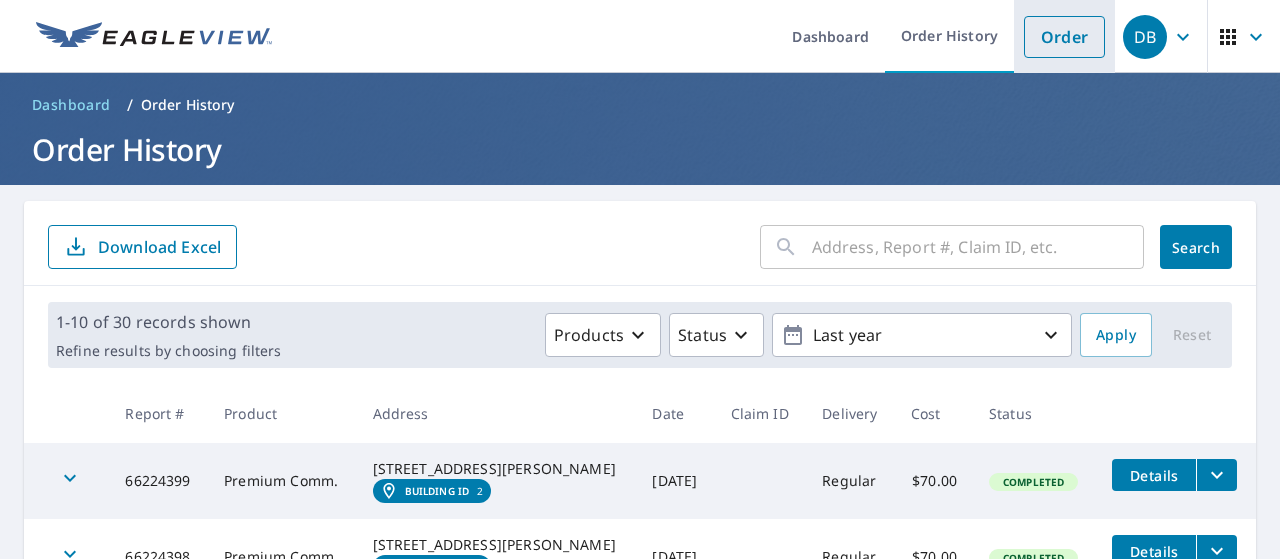 click on "Order" at bounding box center [1064, 37] 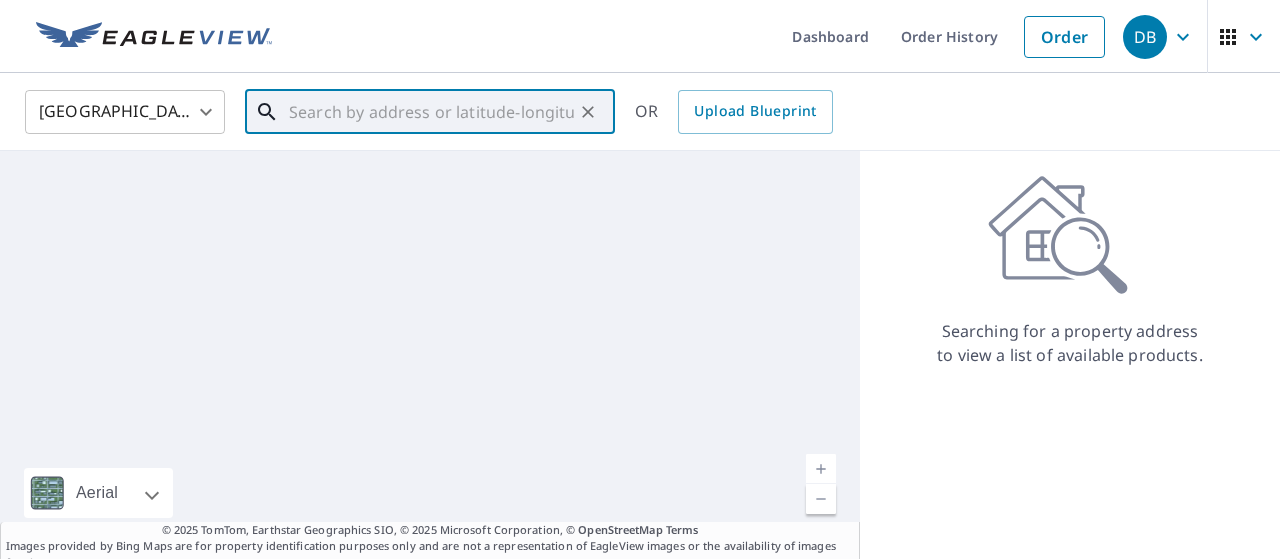 click at bounding box center (431, 112) 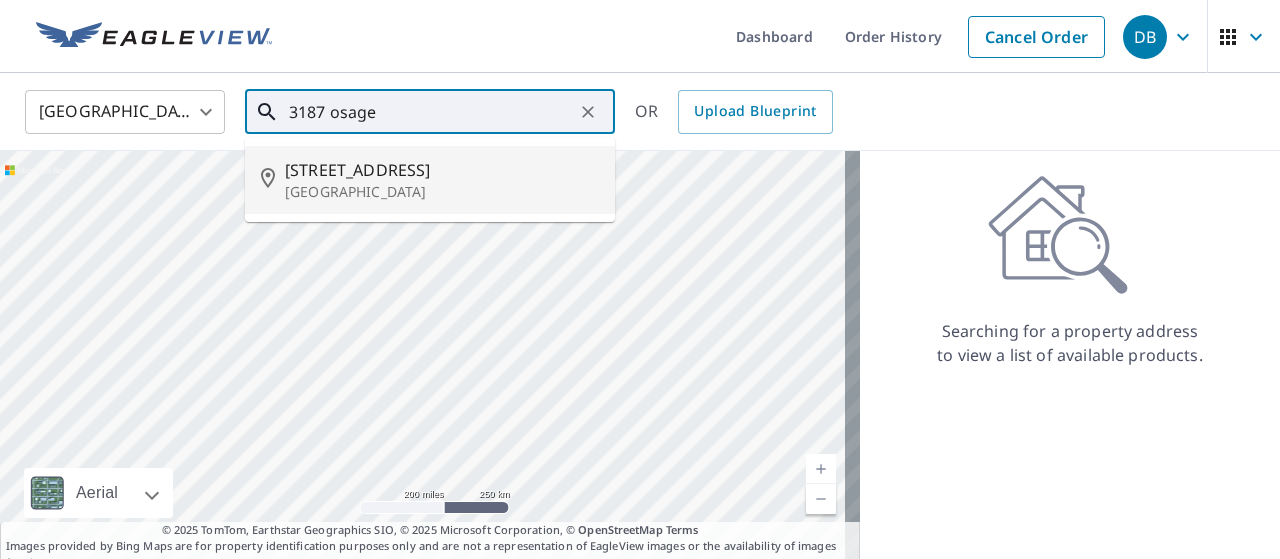 click on "3187 Osage Trl" at bounding box center (442, 170) 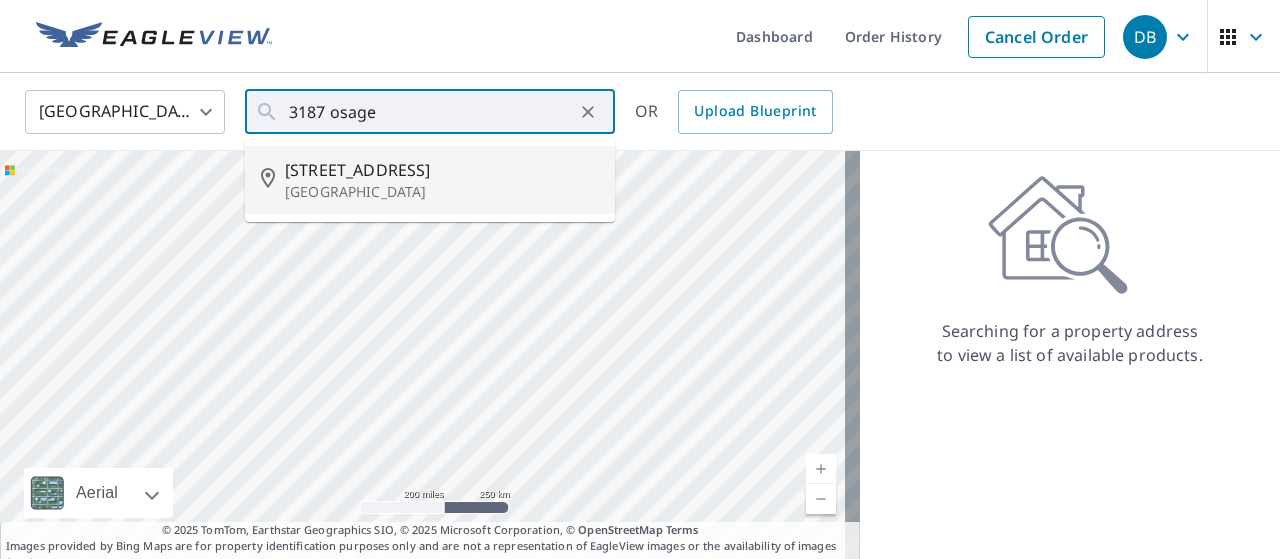 type on "3187 Osage Trl Church Point, LA 70525" 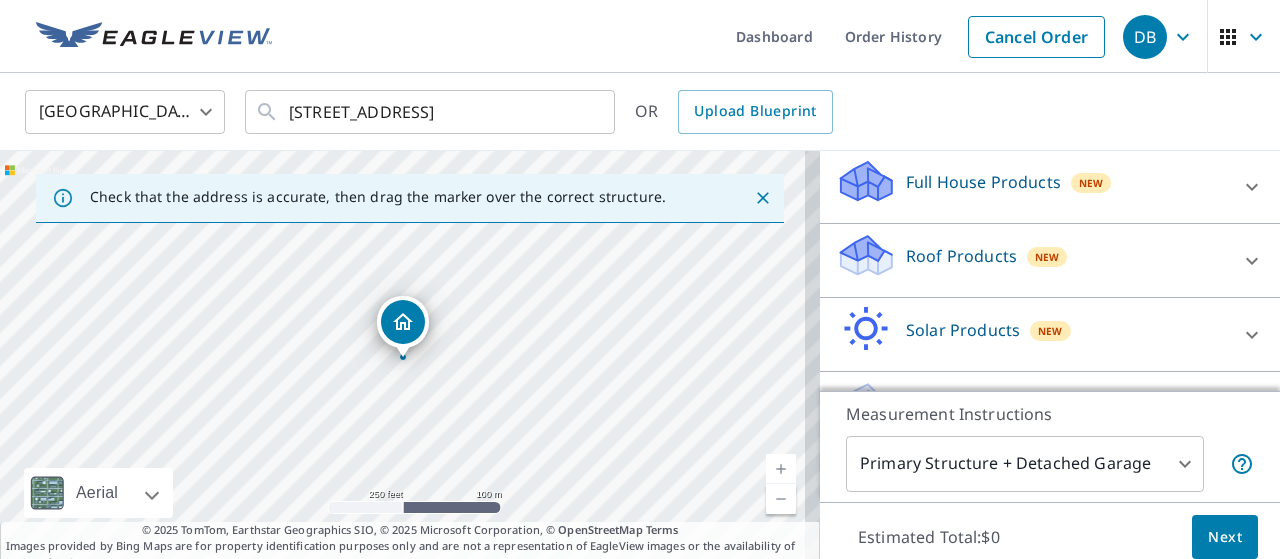 scroll, scrollTop: 210, scrollLeft: 0, axis: vertical 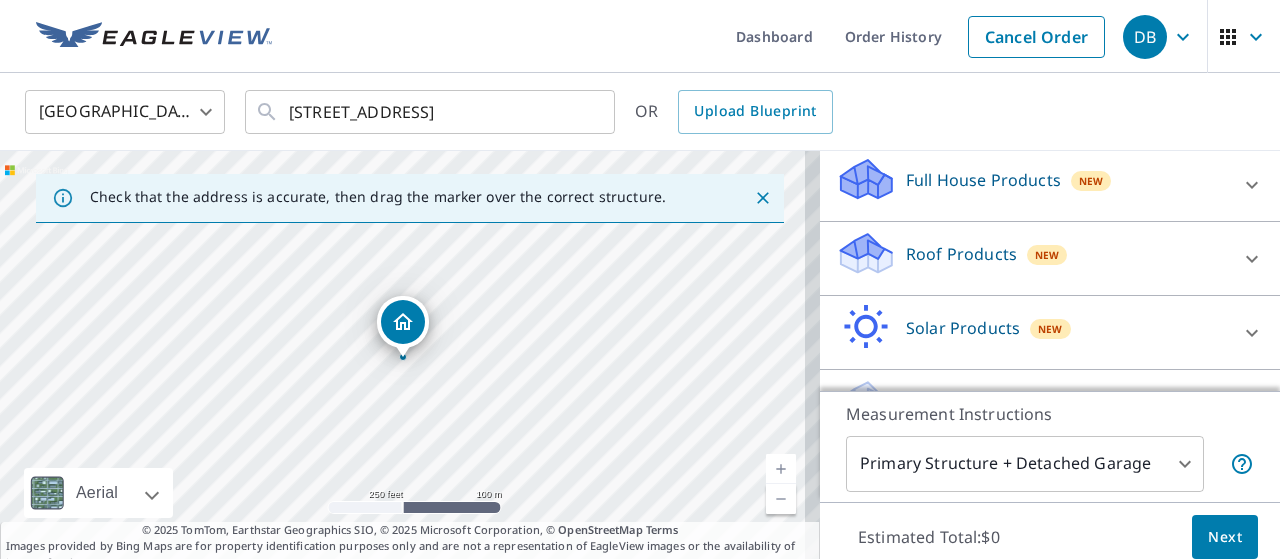 click 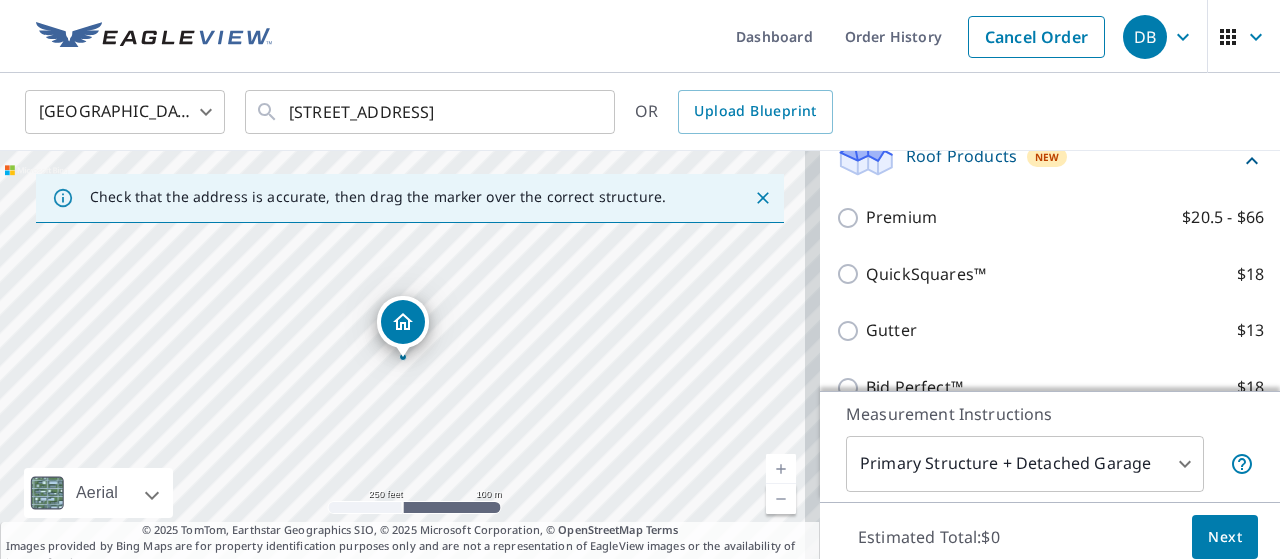 scroll, scrollTop: 332, scrollLeft: 0, axis: vertical 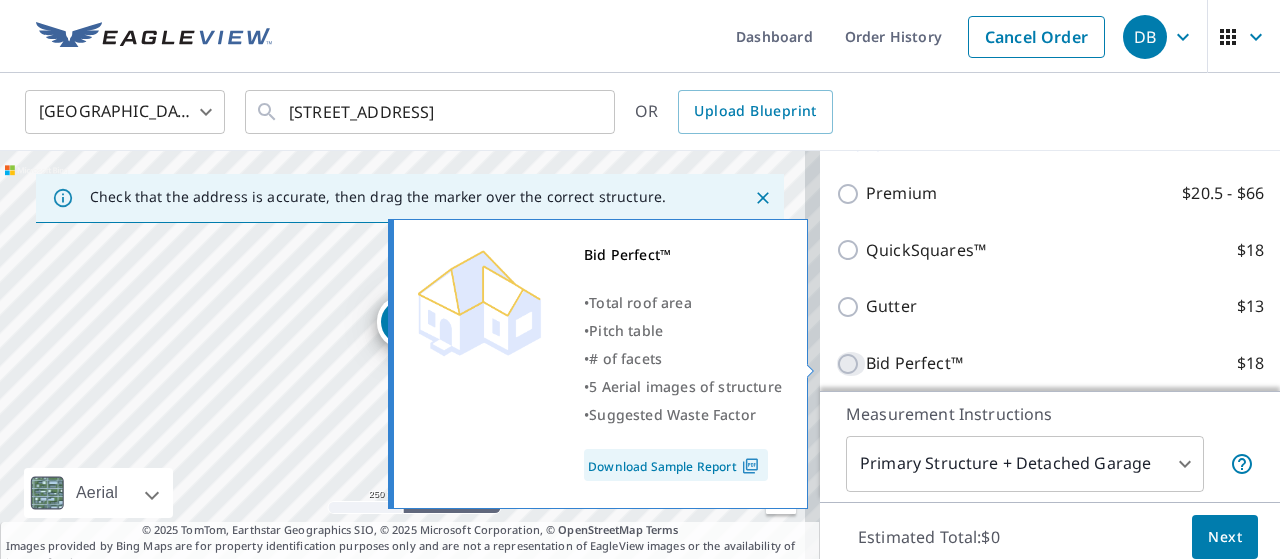 click on "Bid Perfect™ $18" at bounding box center [851, 364] 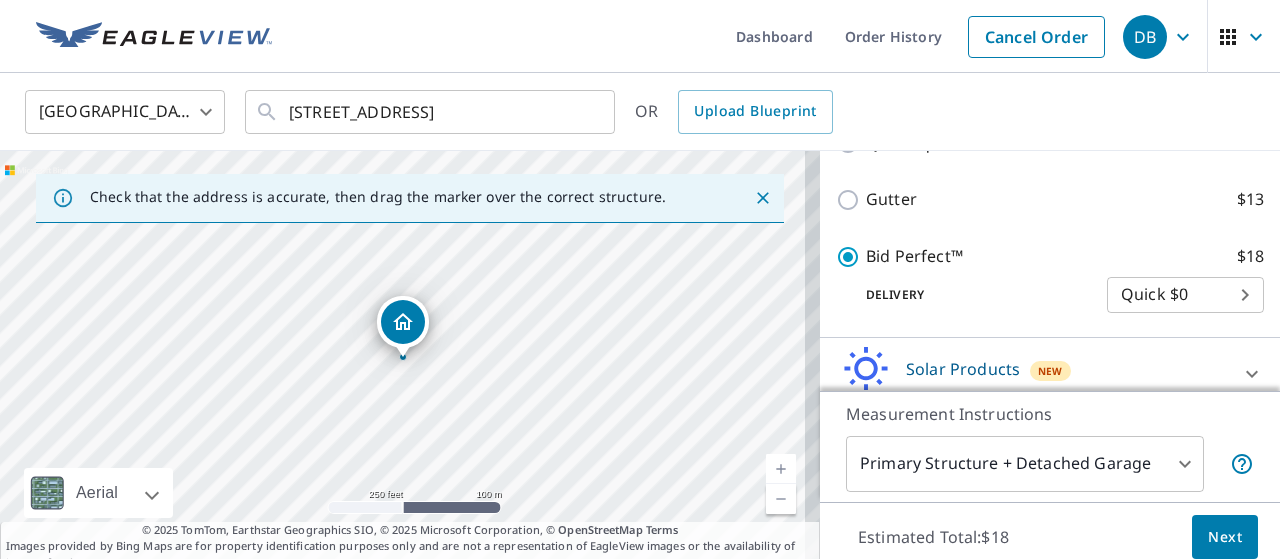 scroll, scrollTop: 471, scrollLeft: 0, axis: vertical 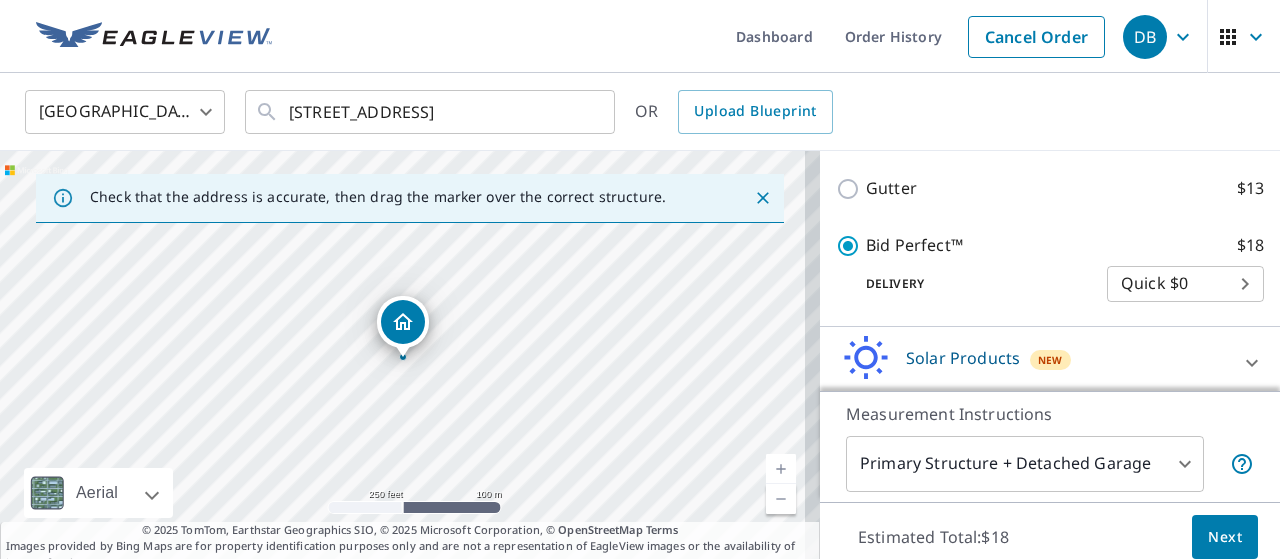 click on "Next" at bounding box center [1225, 537] 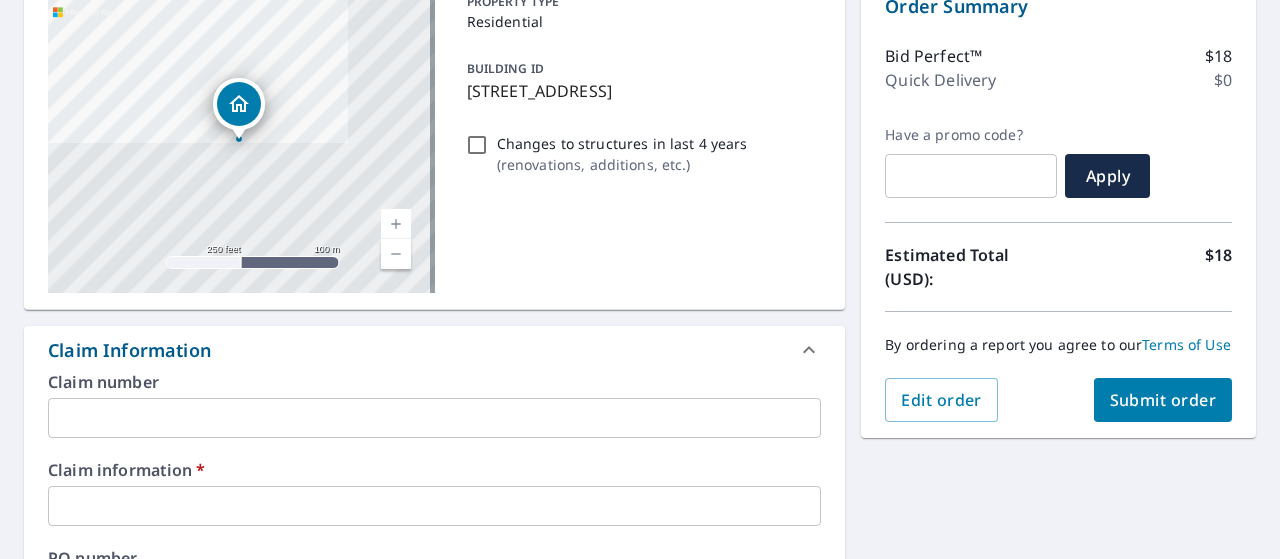 scroll, scrollTop: 226, scrollLeft: 0, axis: vertical 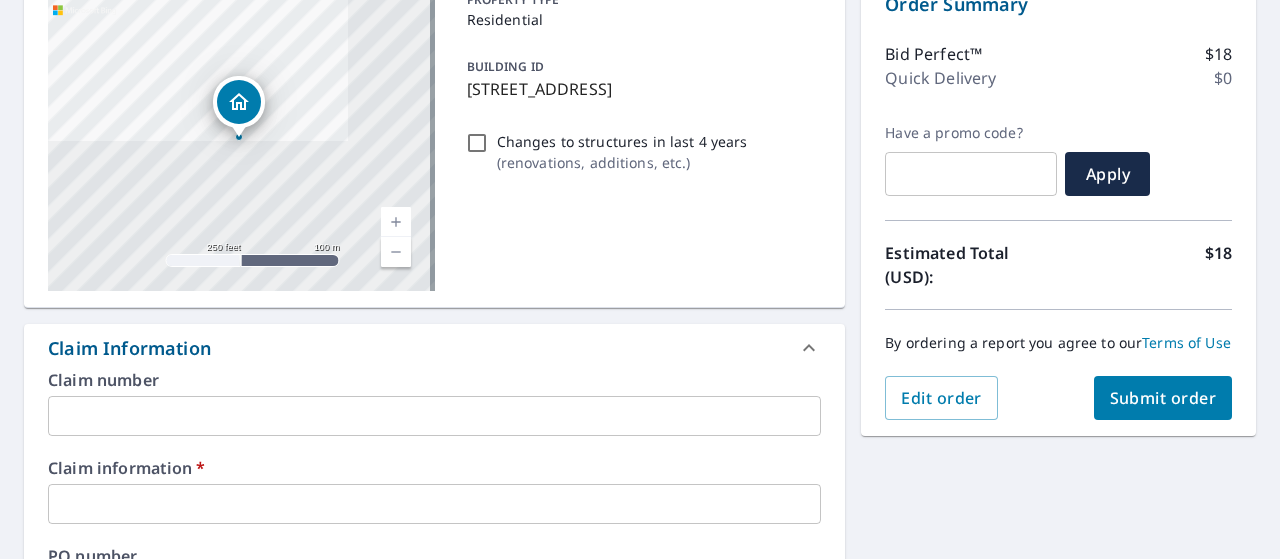 click on "Submit order" at bounding box center [1163, 398] 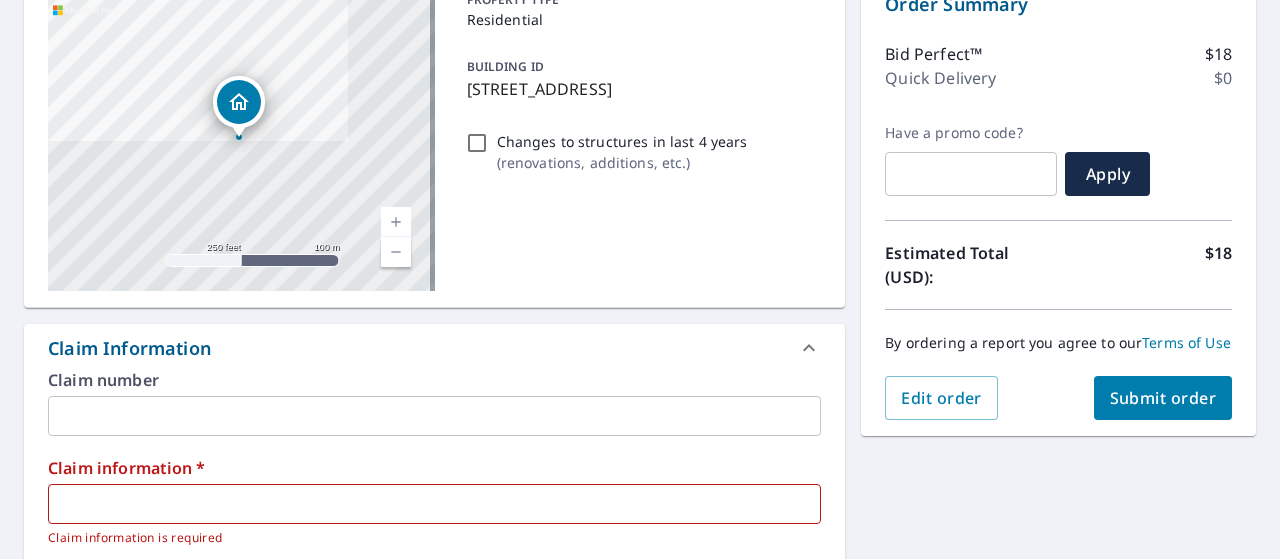 click at bounding box center (434, 416) 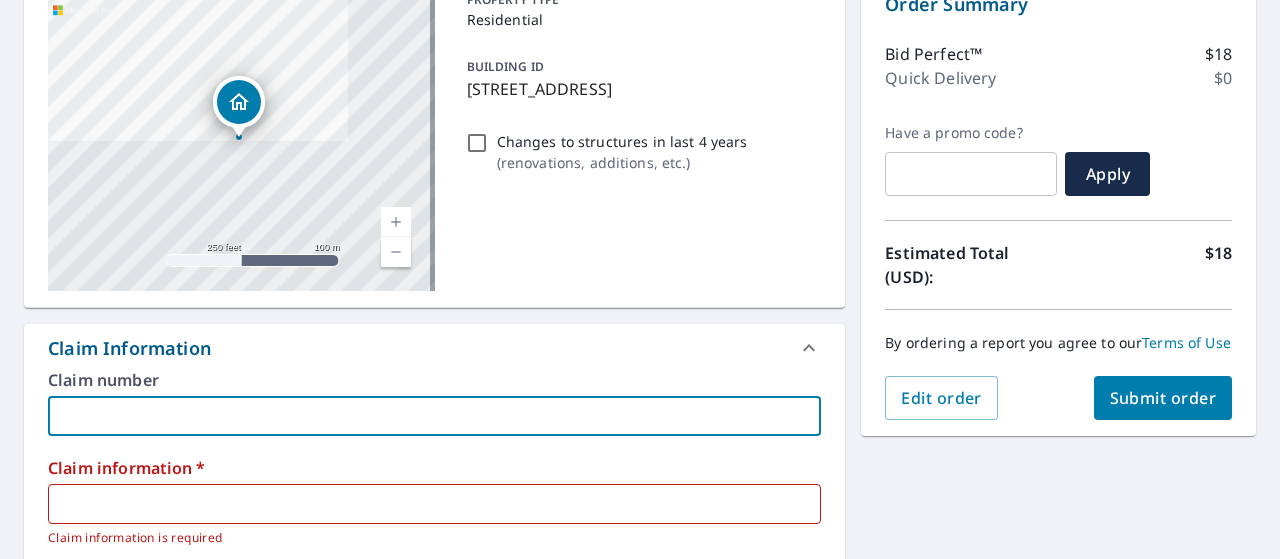 click at bounding box center (434, 504) 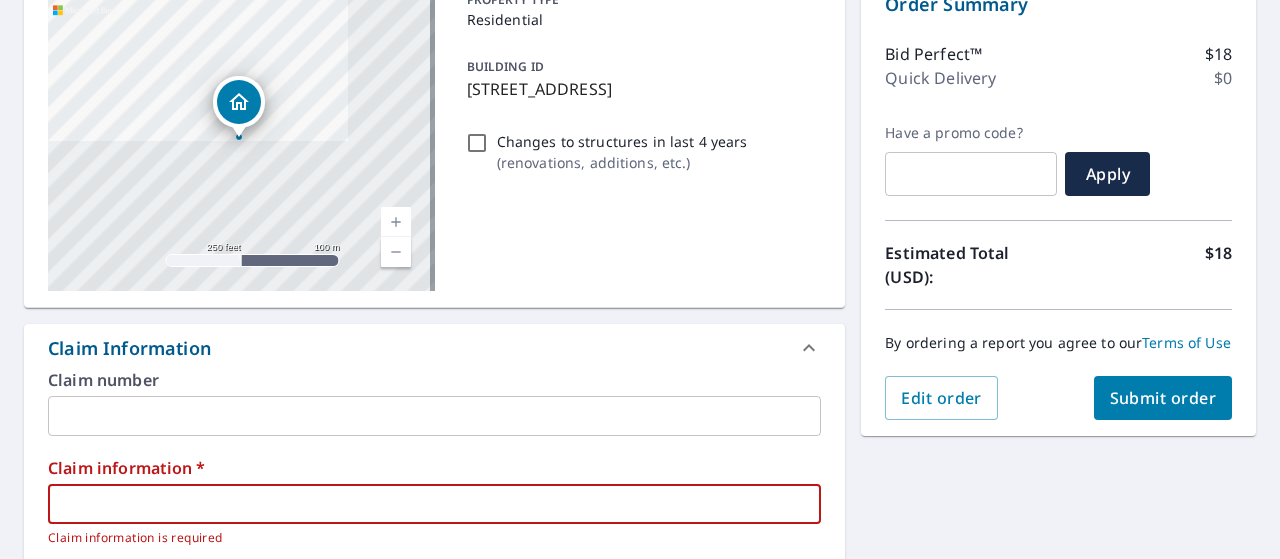 type on "2" 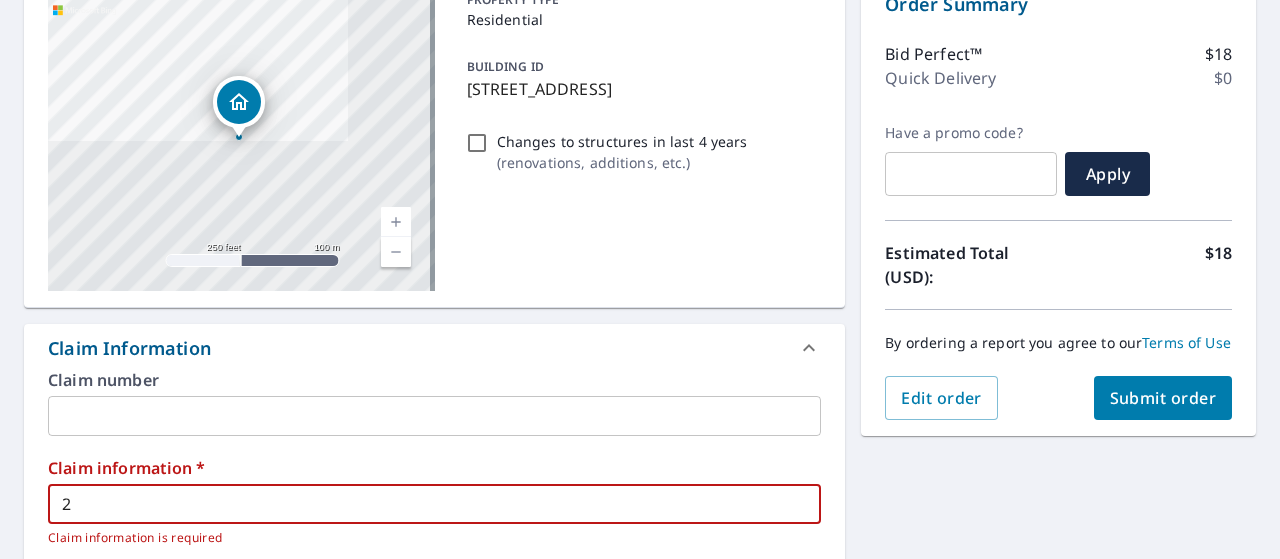 type on "25" 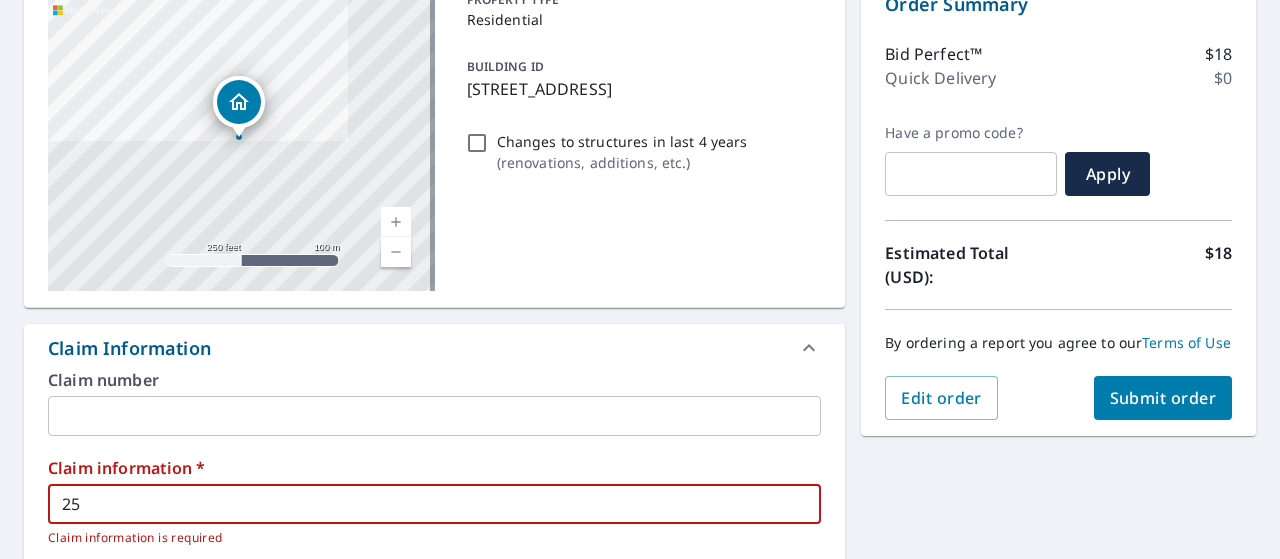 type on "259" 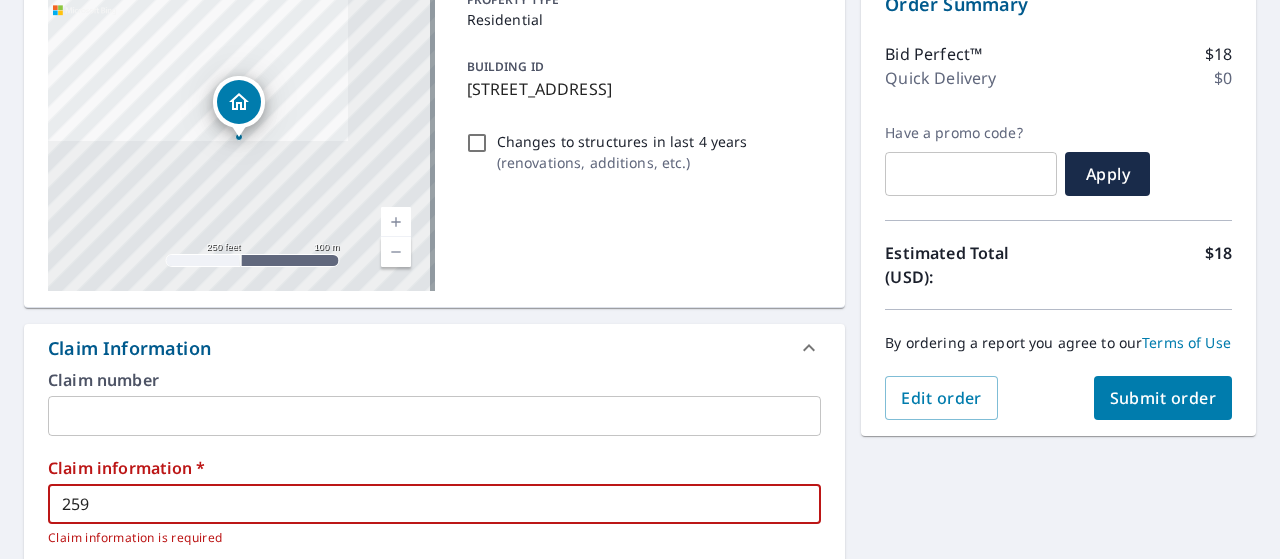 type on "2591" 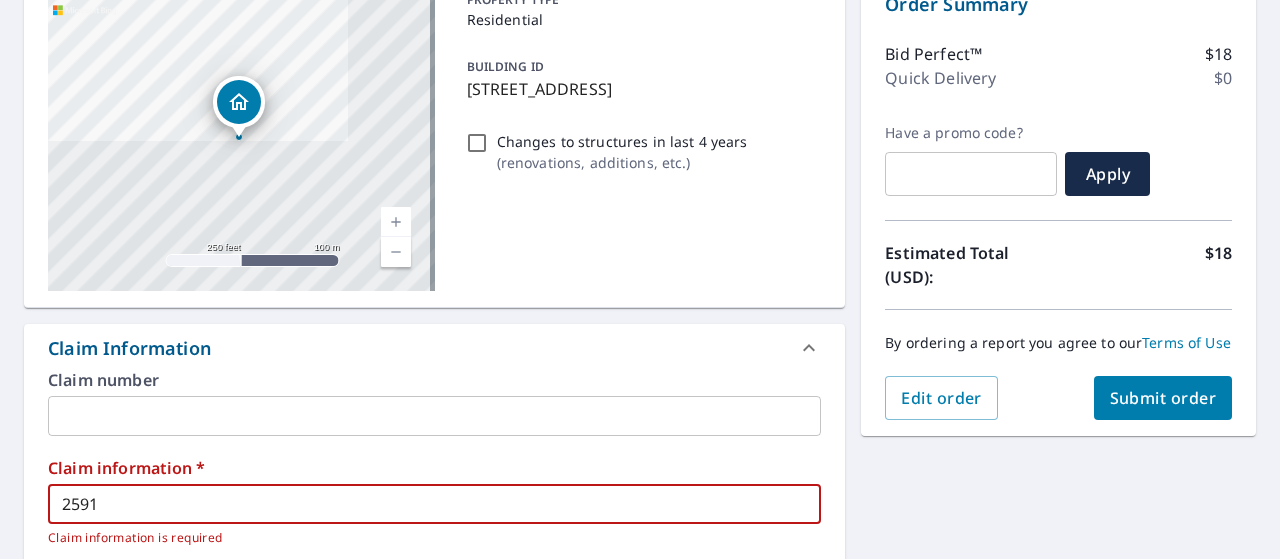 type on "25910" 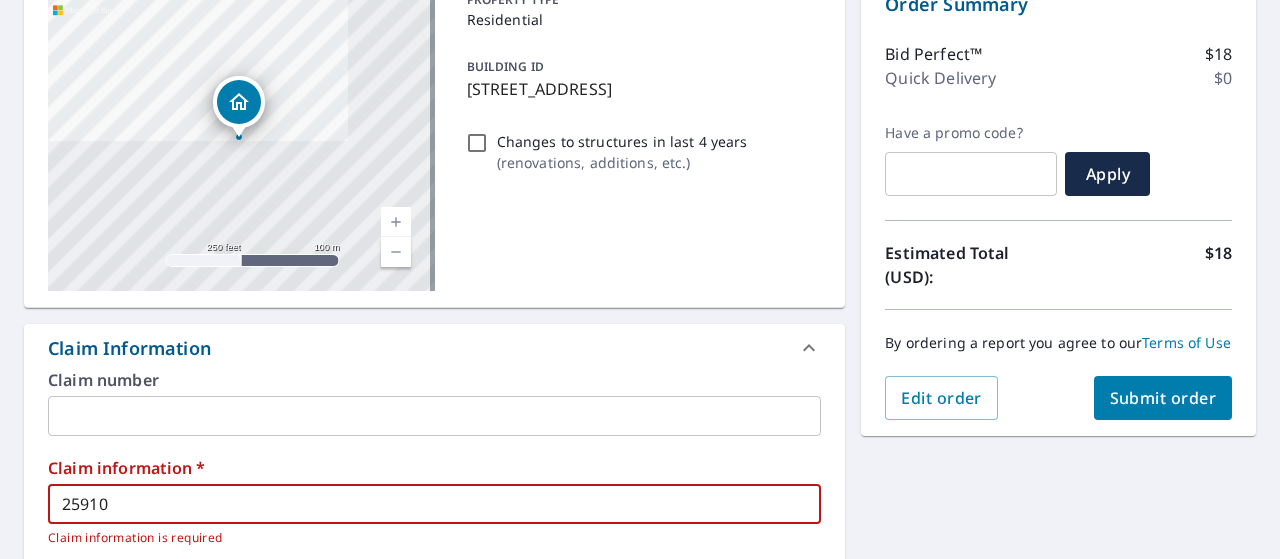 type on "259105" 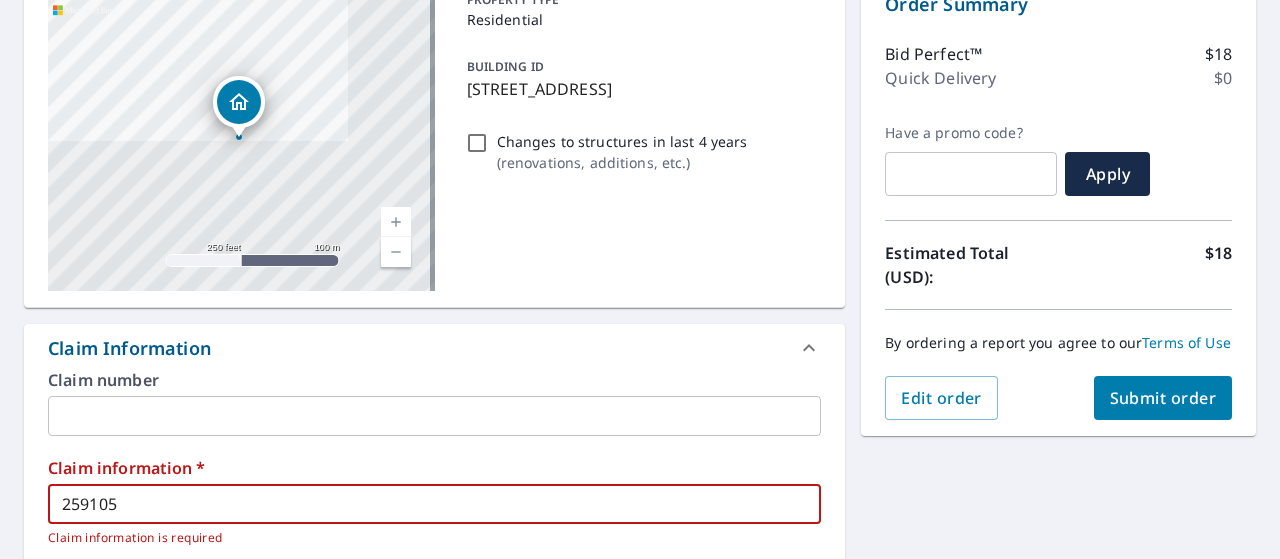 type on "259105-" 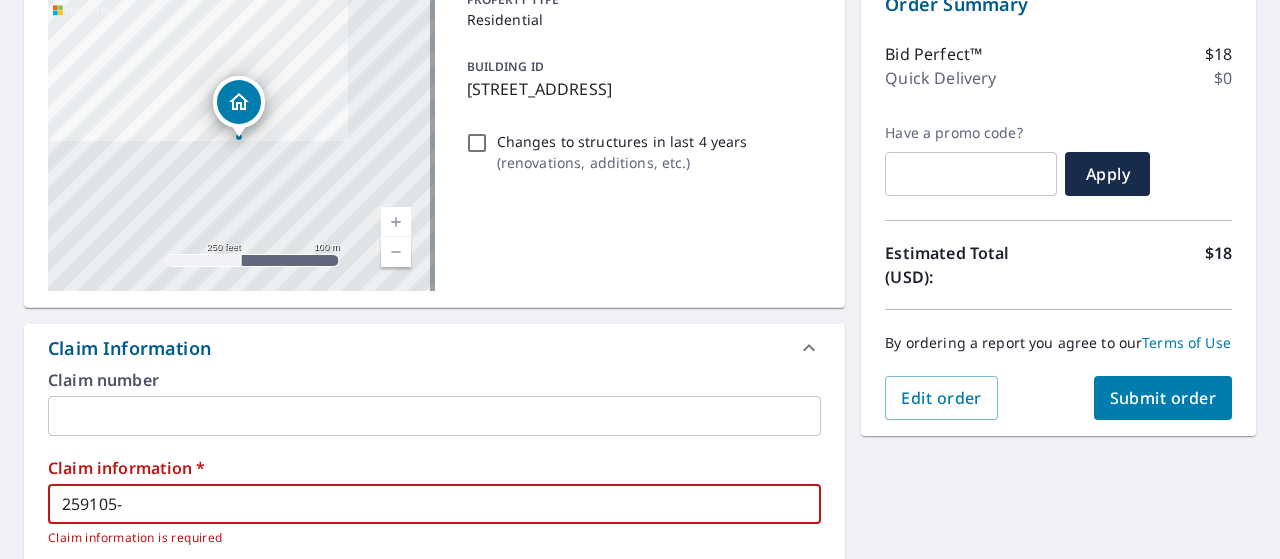 checkbox on "true" 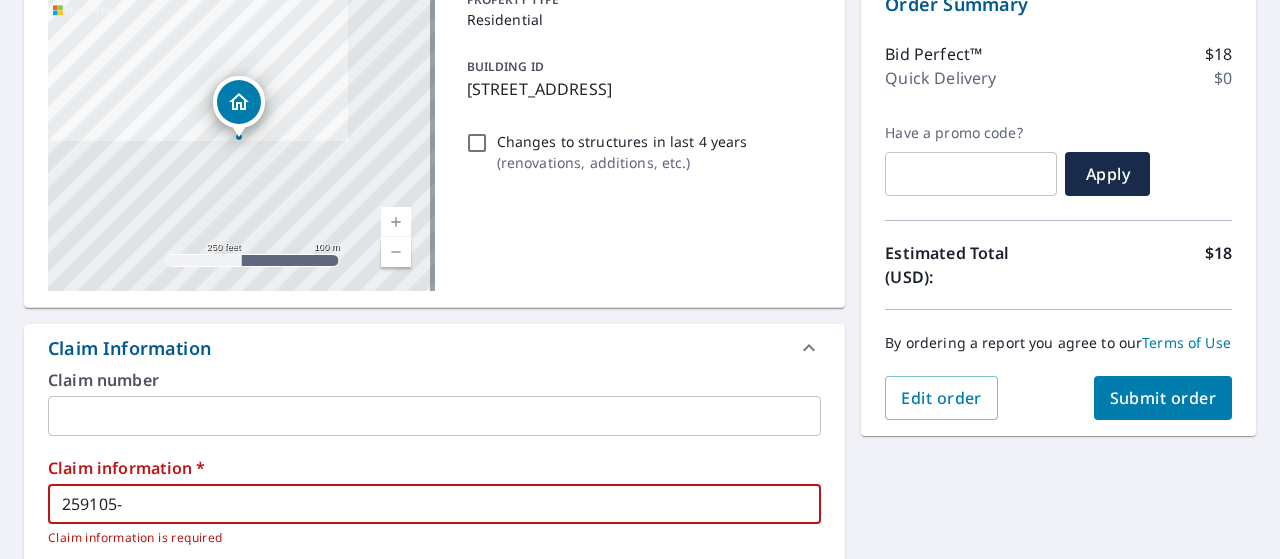 type on "259105- H" 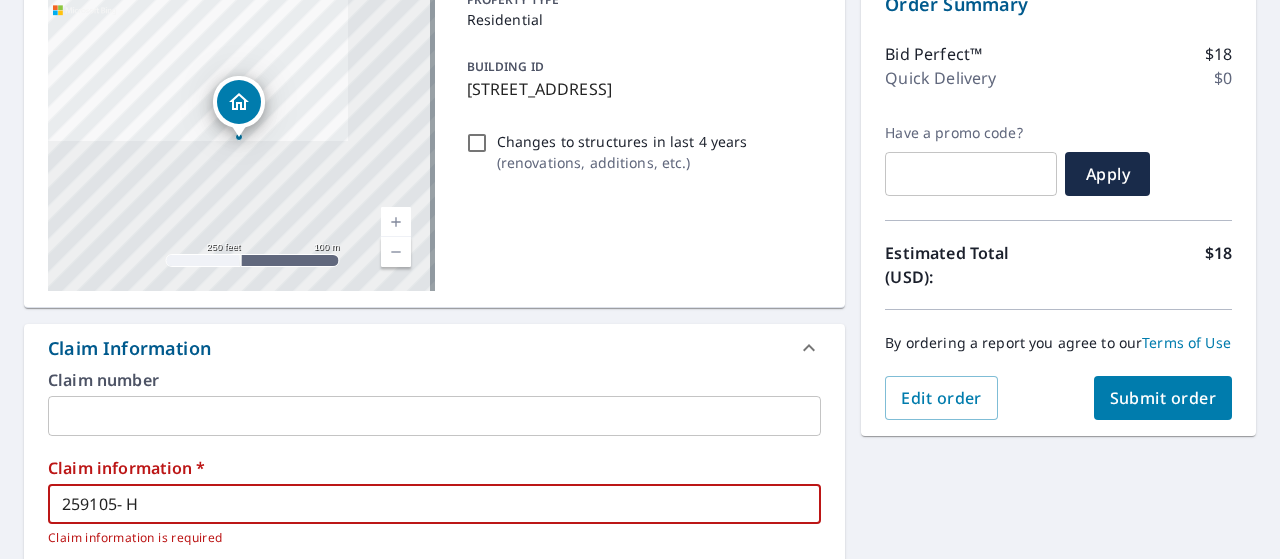 type on "259105- Ha" 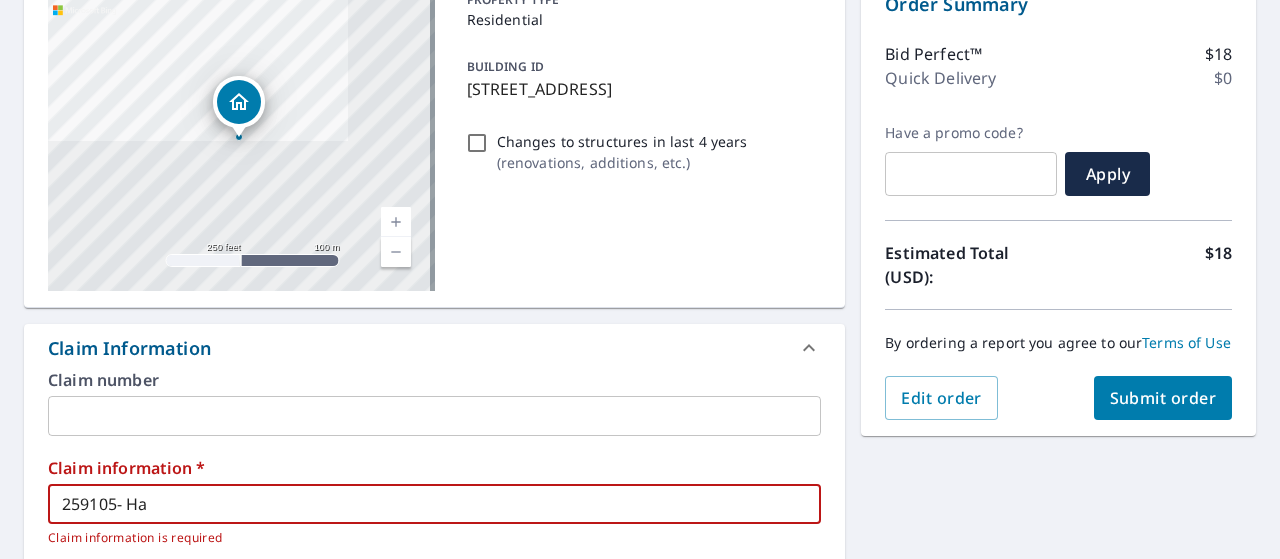 type on "259105- Har" 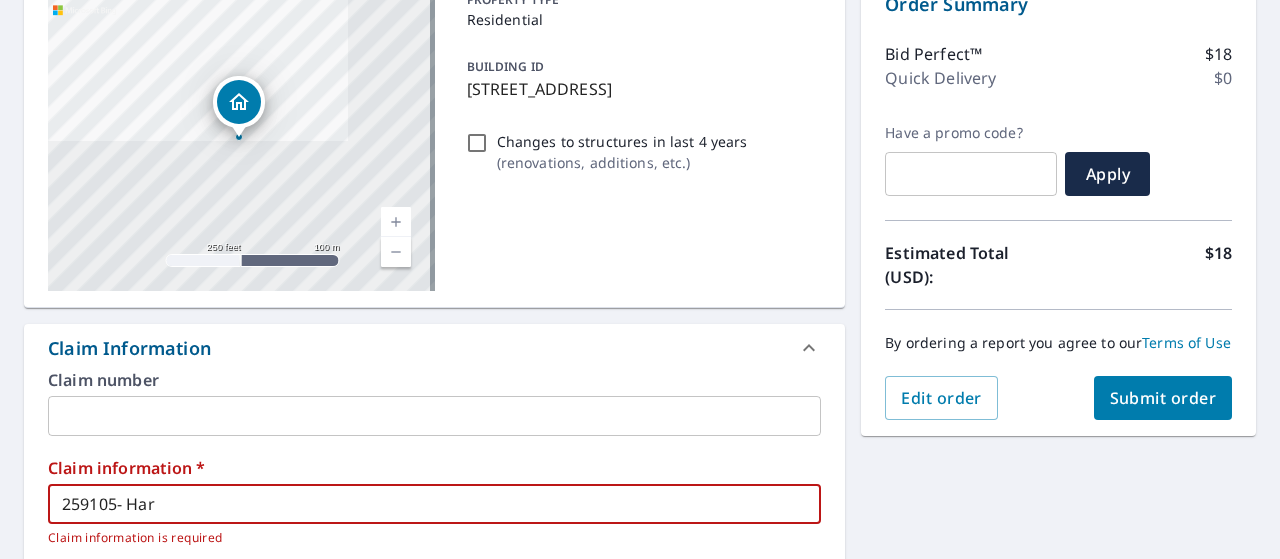 checkbox on "true" 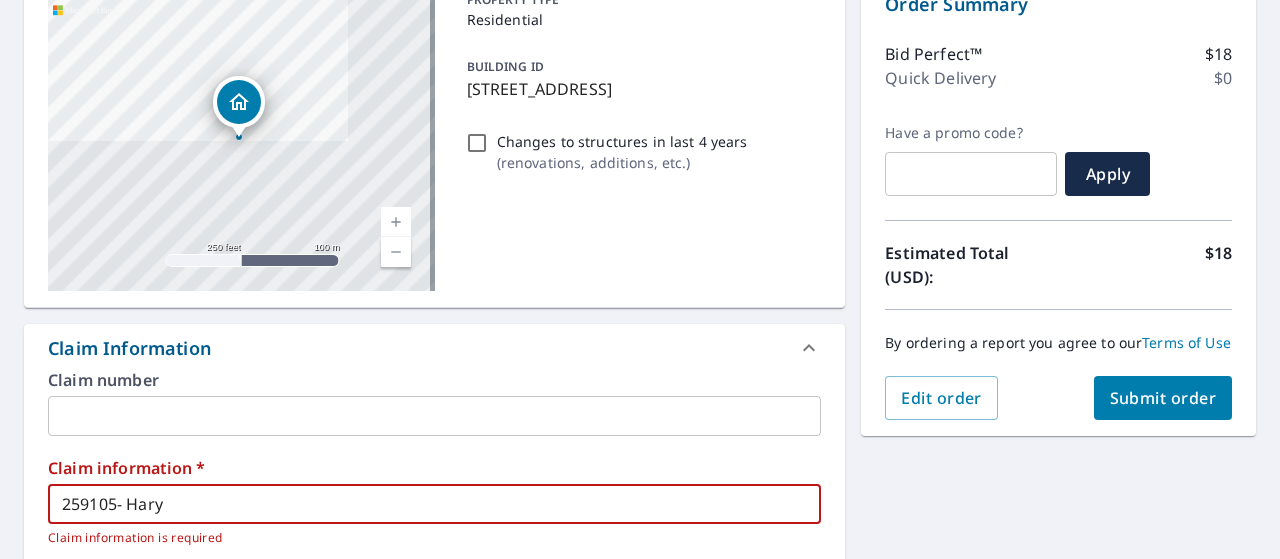 checkbox on "true" 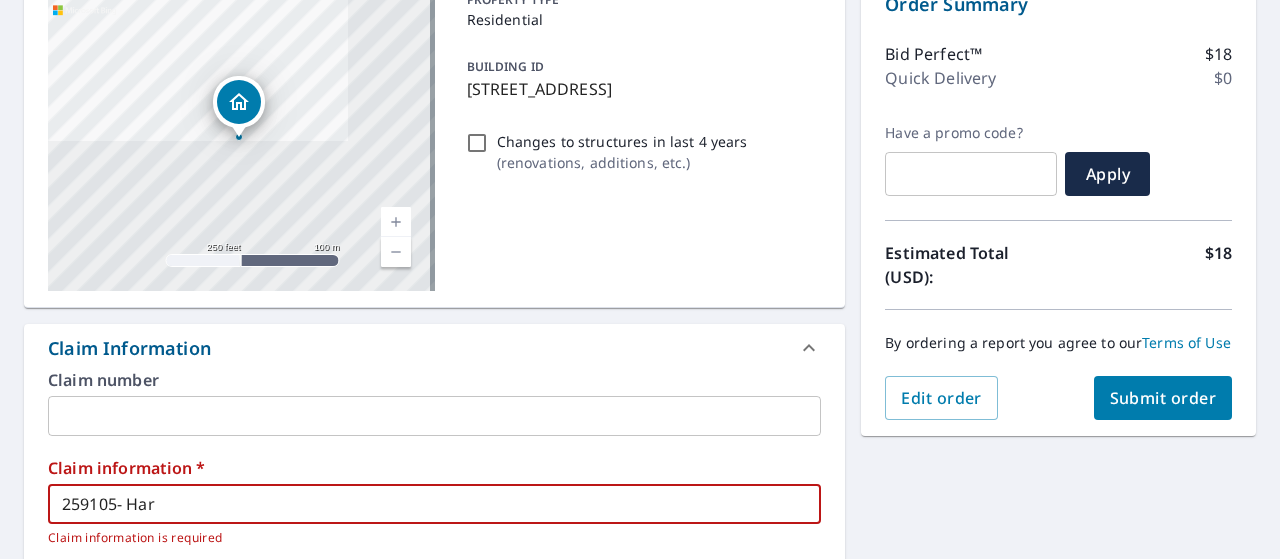 type on "259105- Harr" 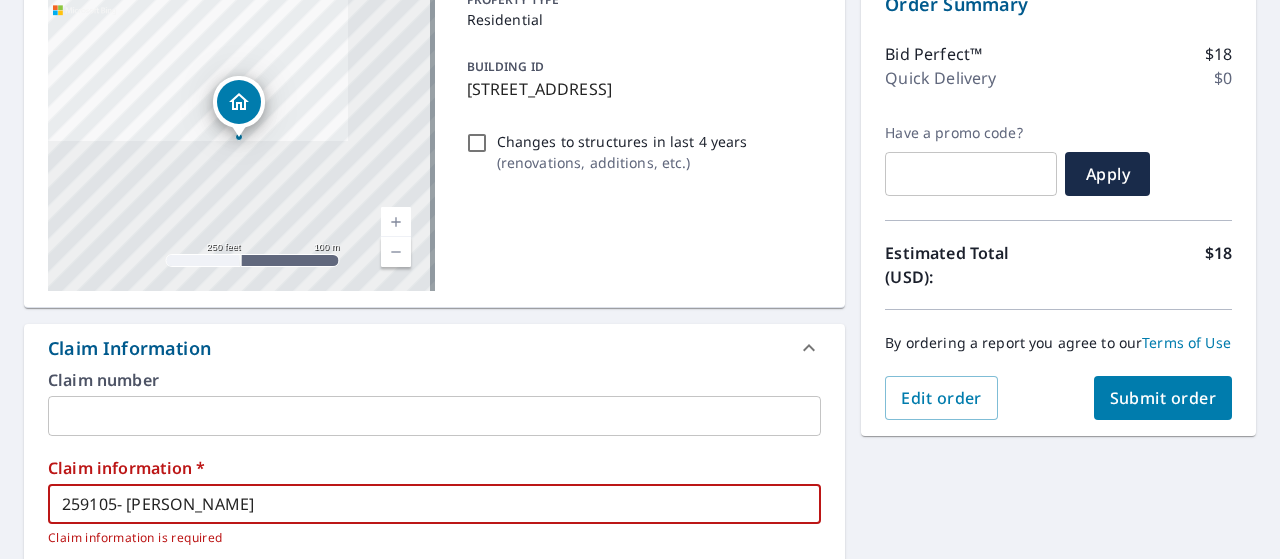 type on "259105- Harry" 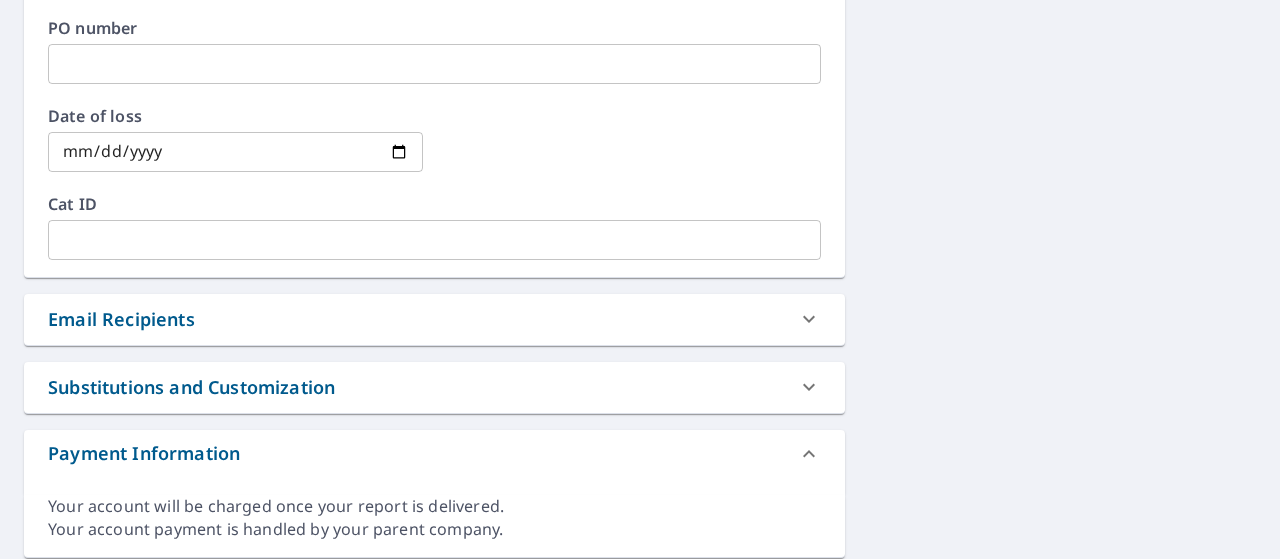 scroll, scrollTop: 785, scrollLeft: 0, axis: vertical 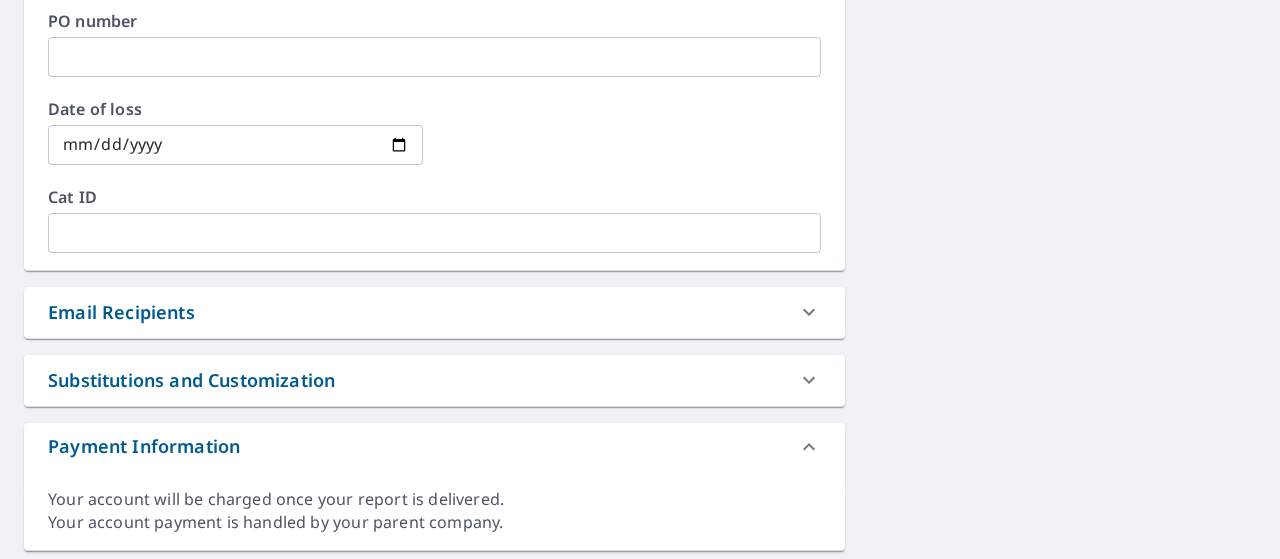 type on "259105- Harry Shex" 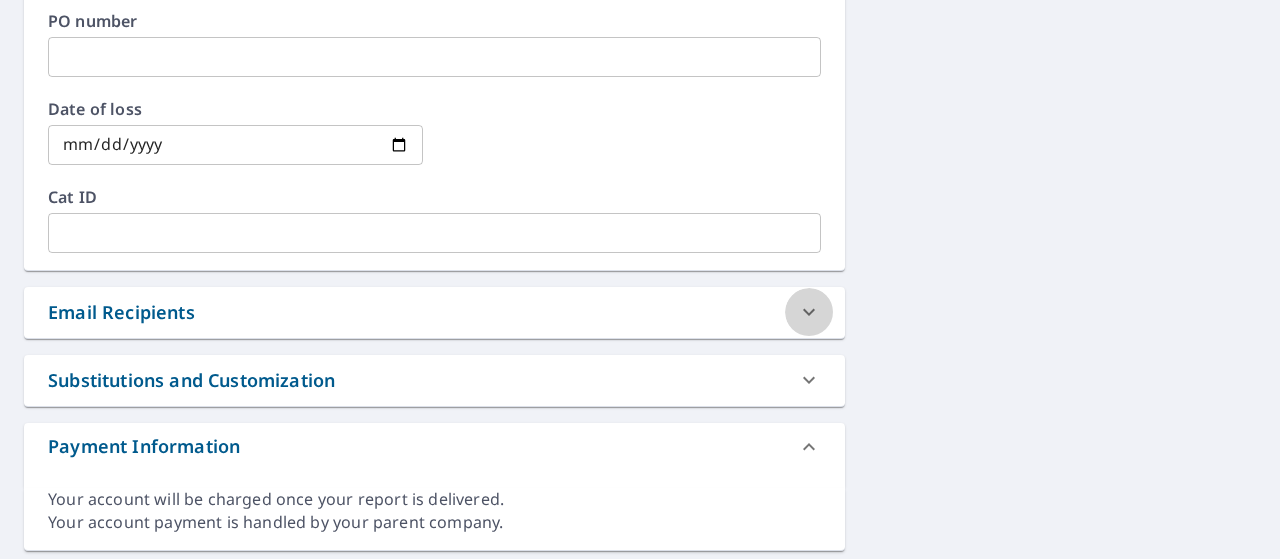click 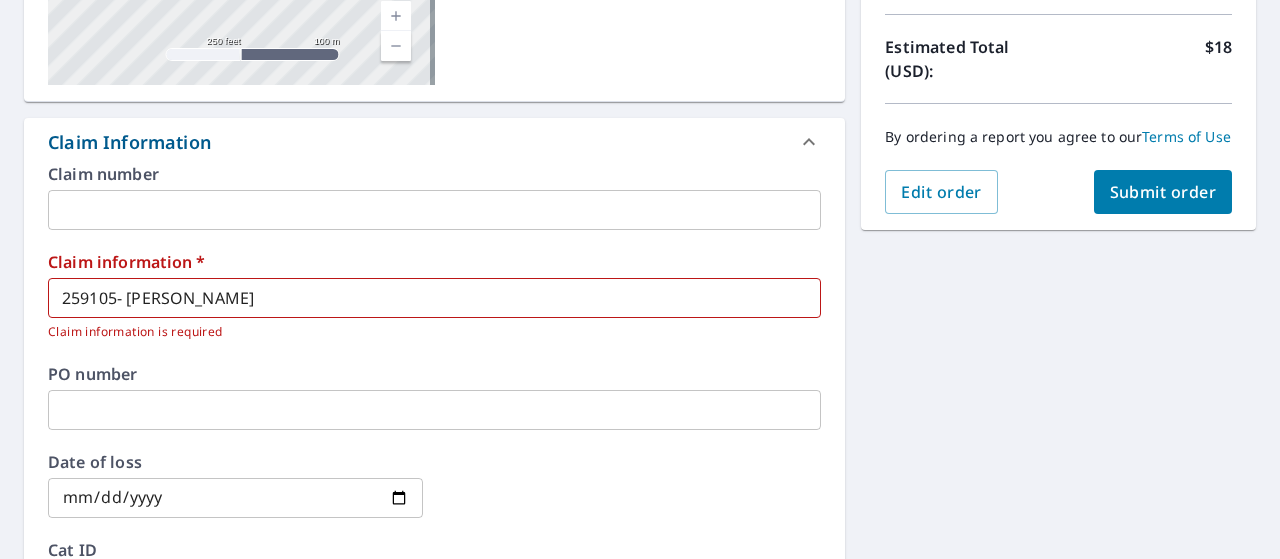 scroll, scrollTop: 391, scrollLeft: 0, axis: vertical 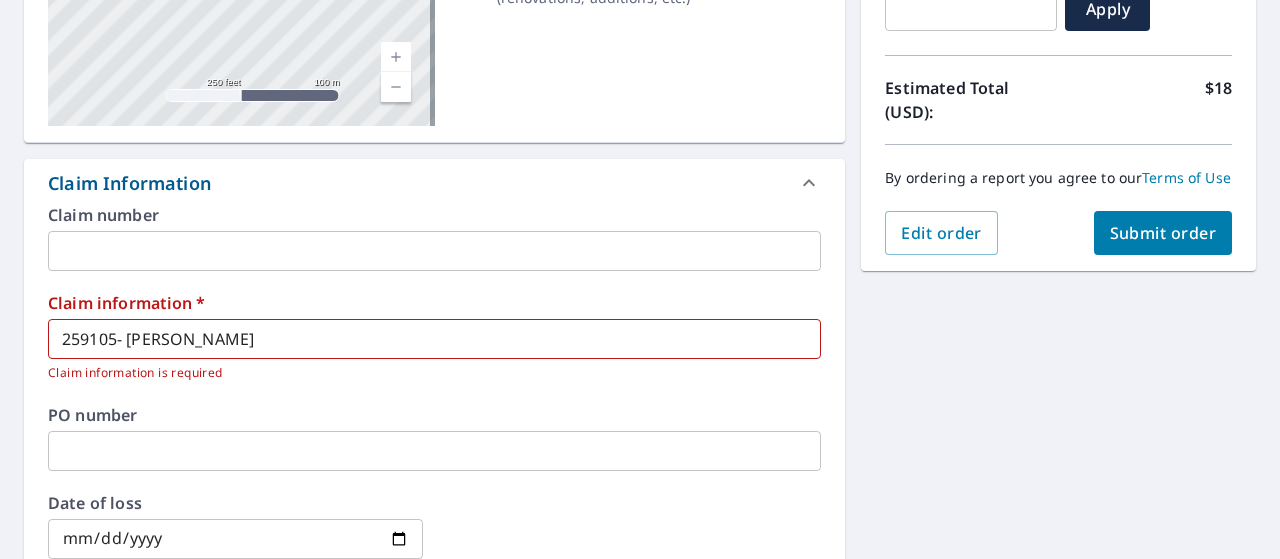 click on "Submit order" at bounding box center [1163, 233] 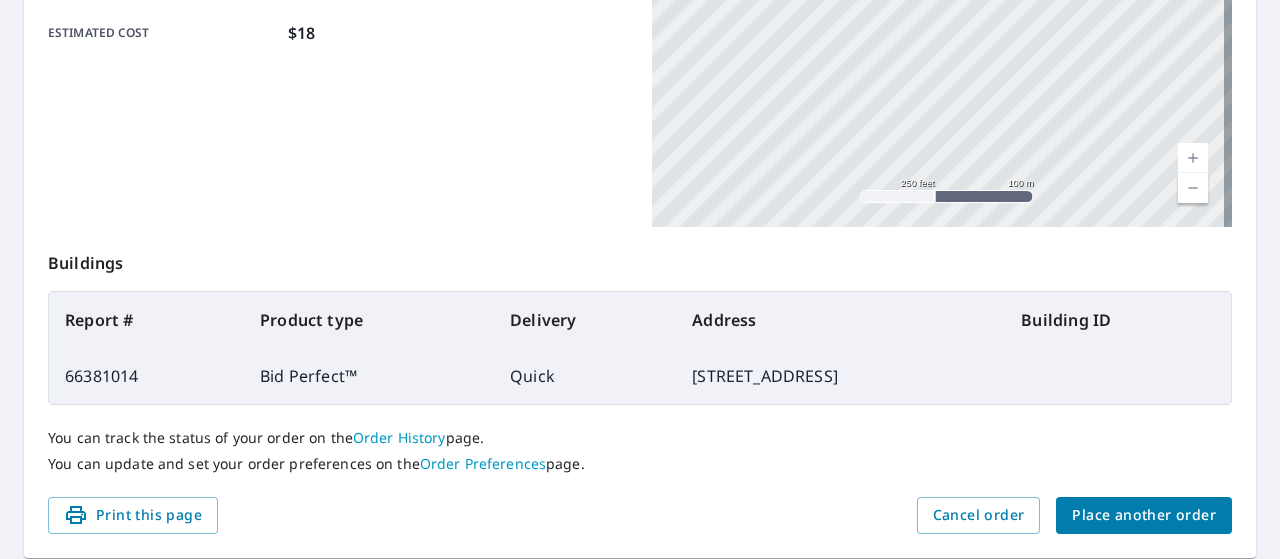 scroll, scrollTop: 616, scrollLeft: 0, axis: vertical 